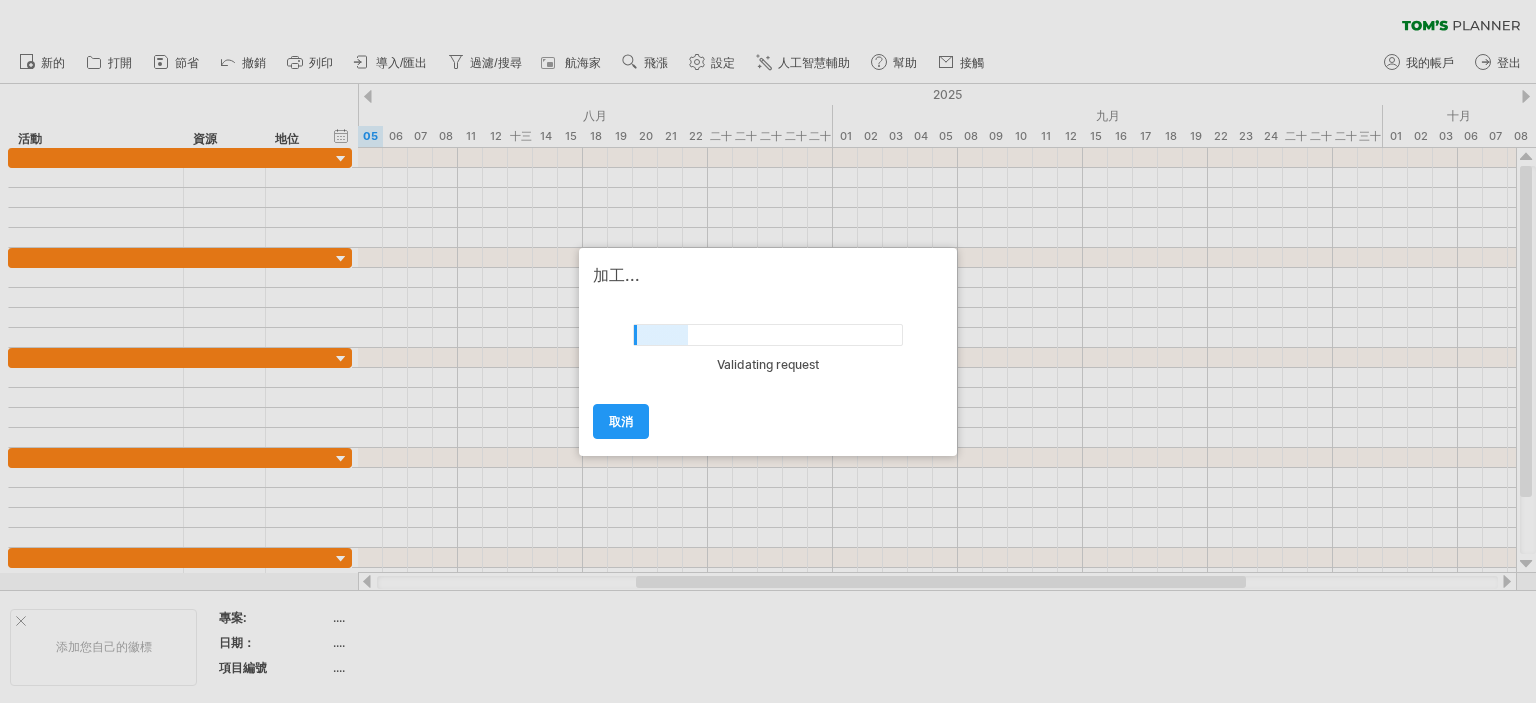 scroll, scrollTop: 0, scrollLeft: 0, axis: both 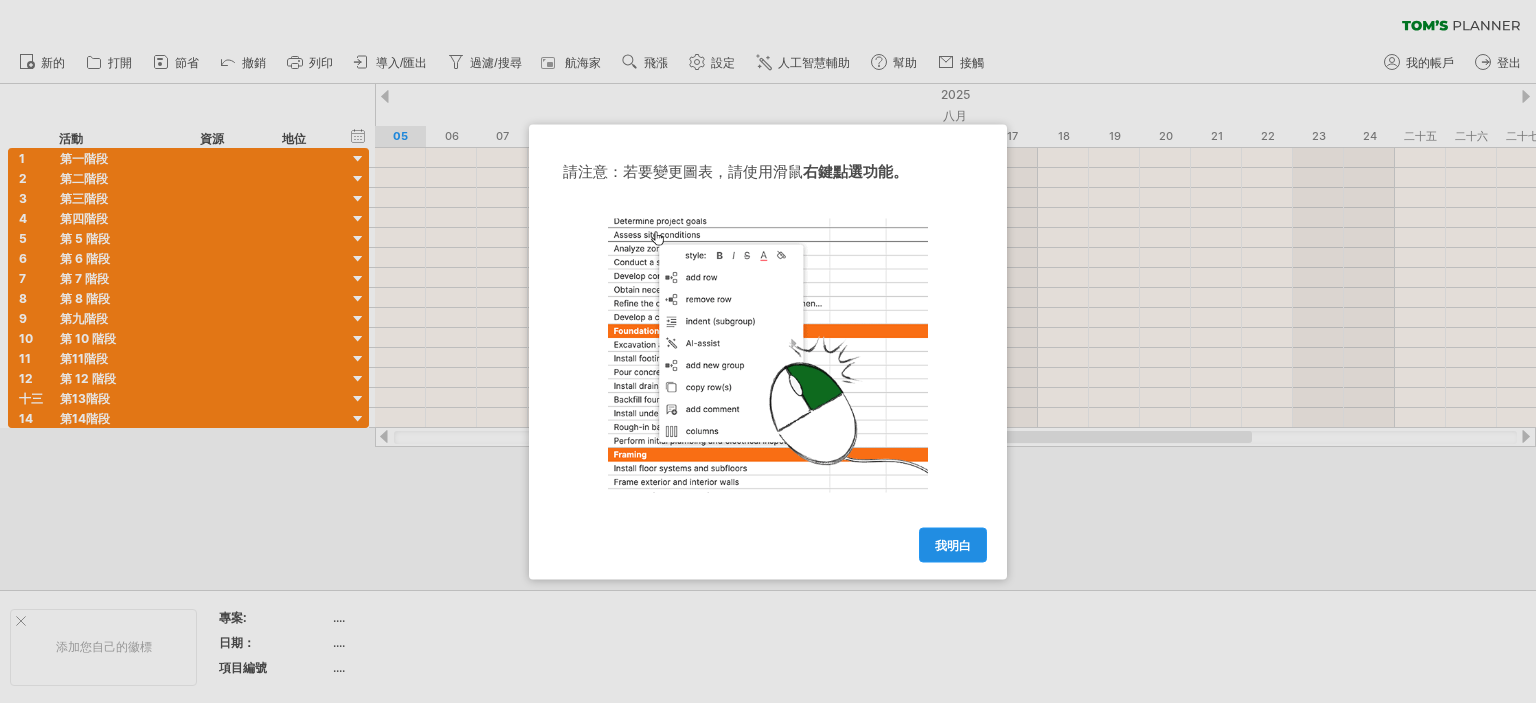 click on "我明白" at bounding box center [953, 544] 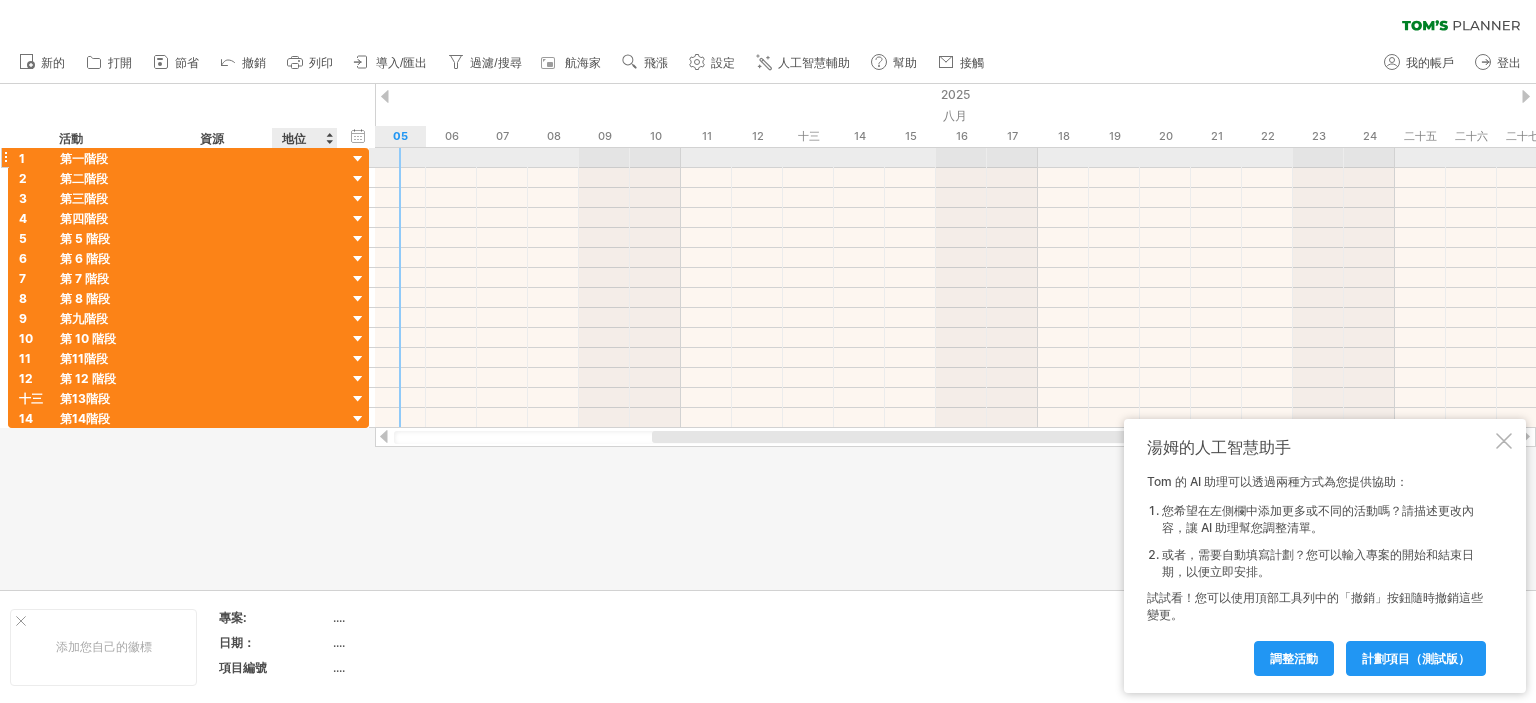 click at bounding box center (358, 159) 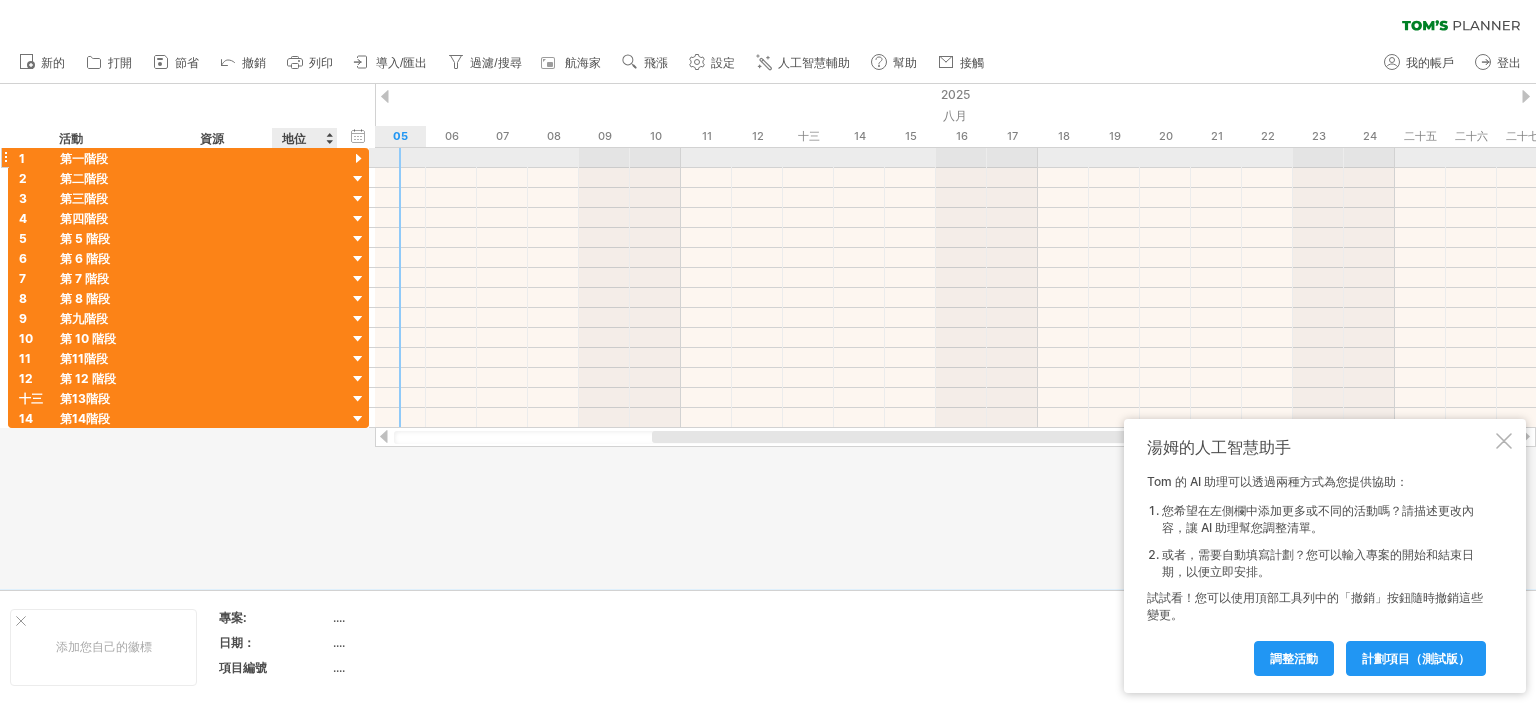 click at bounding box center (358, 159) 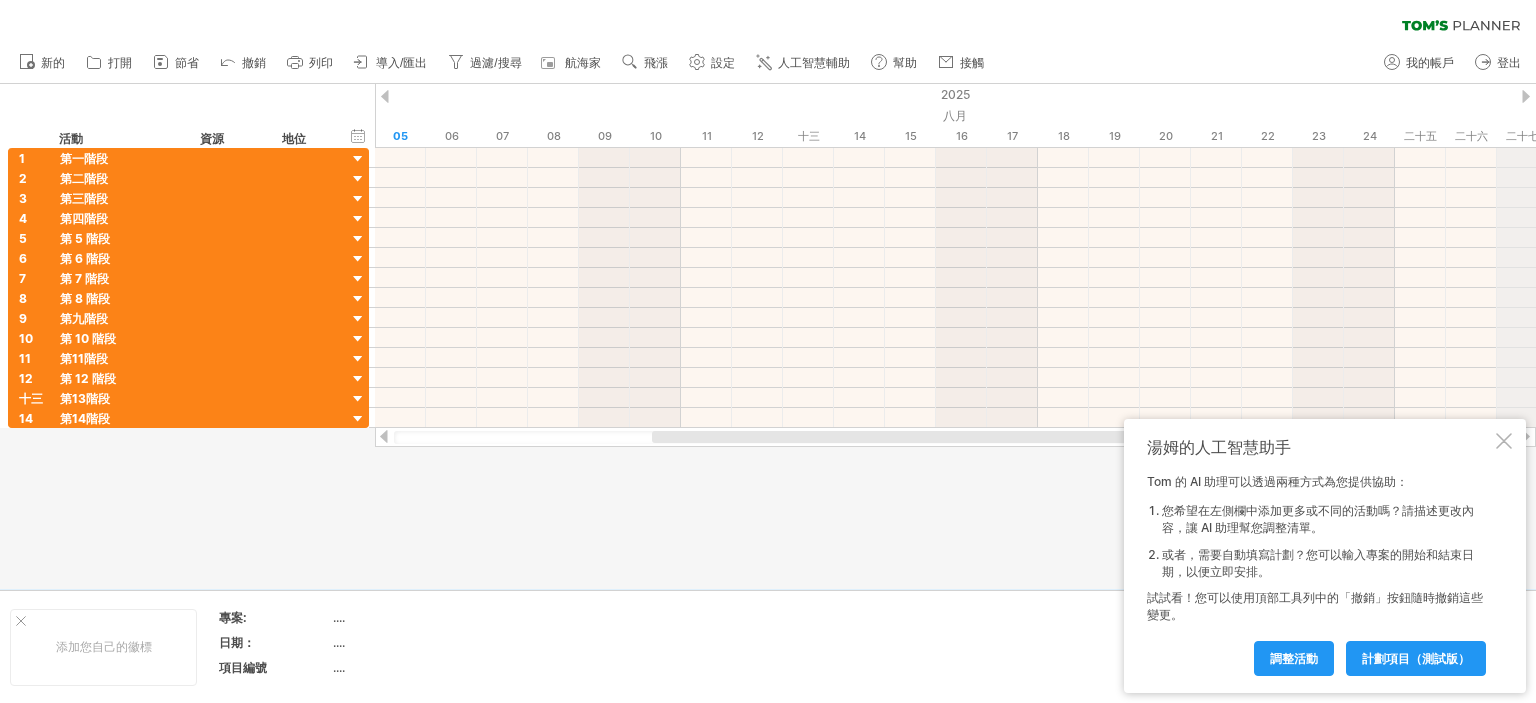 click on "2025" at bounding box center [1191, 94] 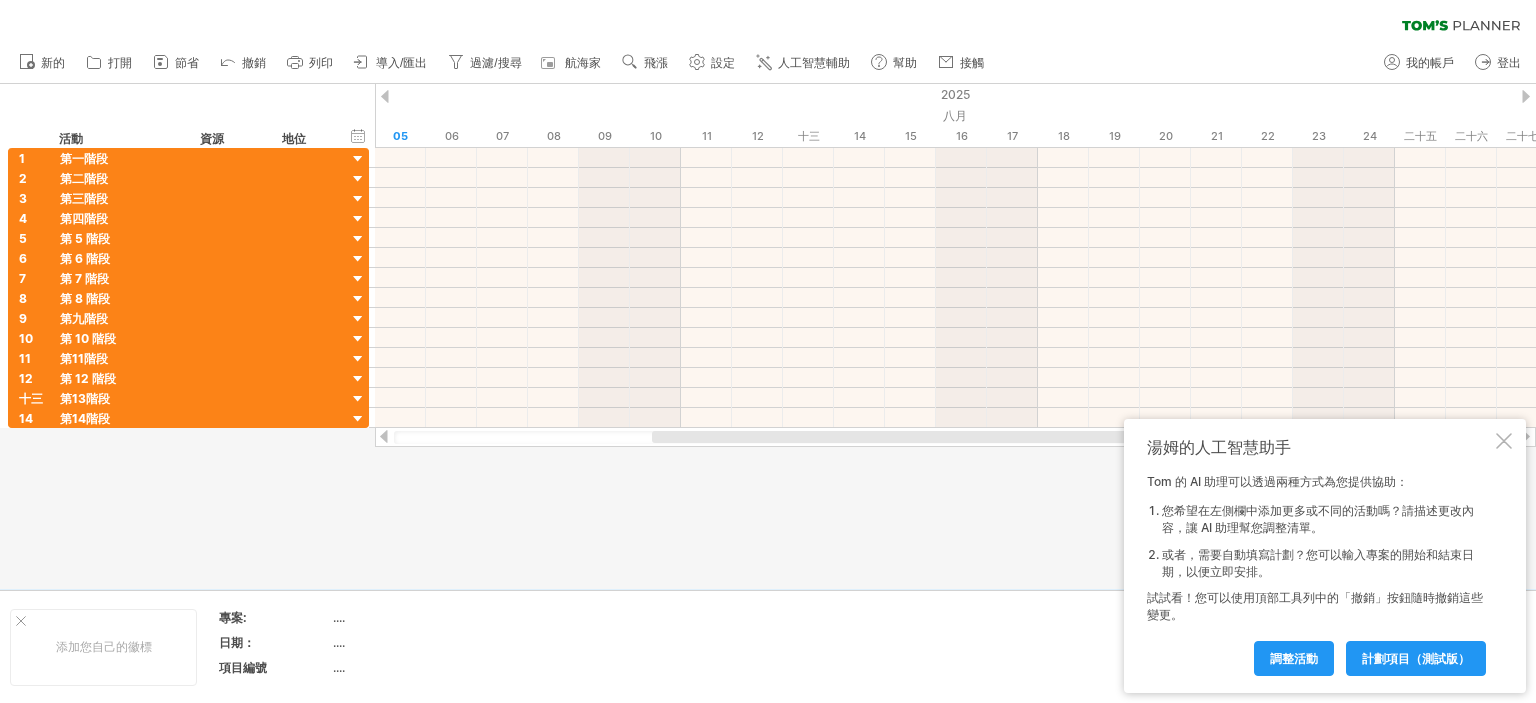 click at bounding box center [1526, 96] 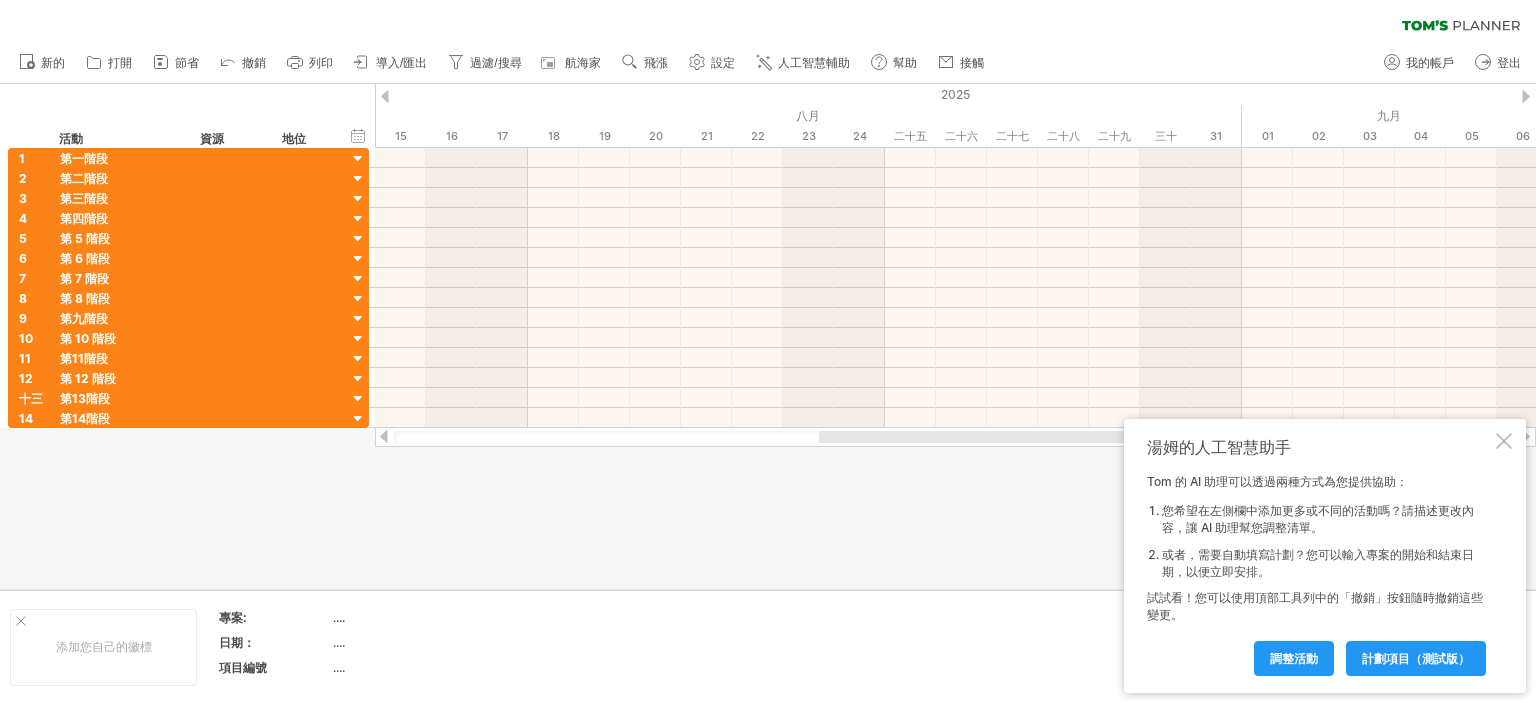 click at bounding box center [1526, 96] 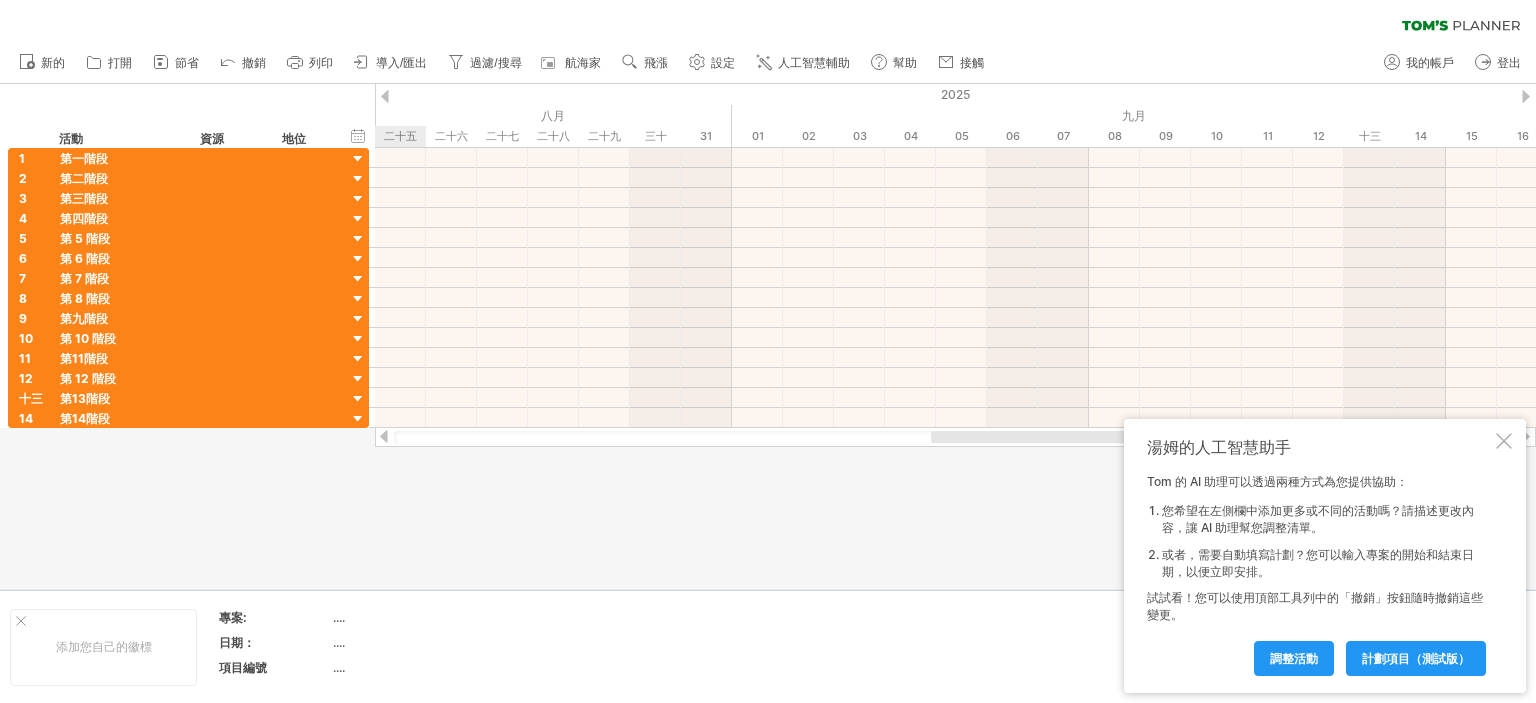 click at bounding box center (1526, 96) 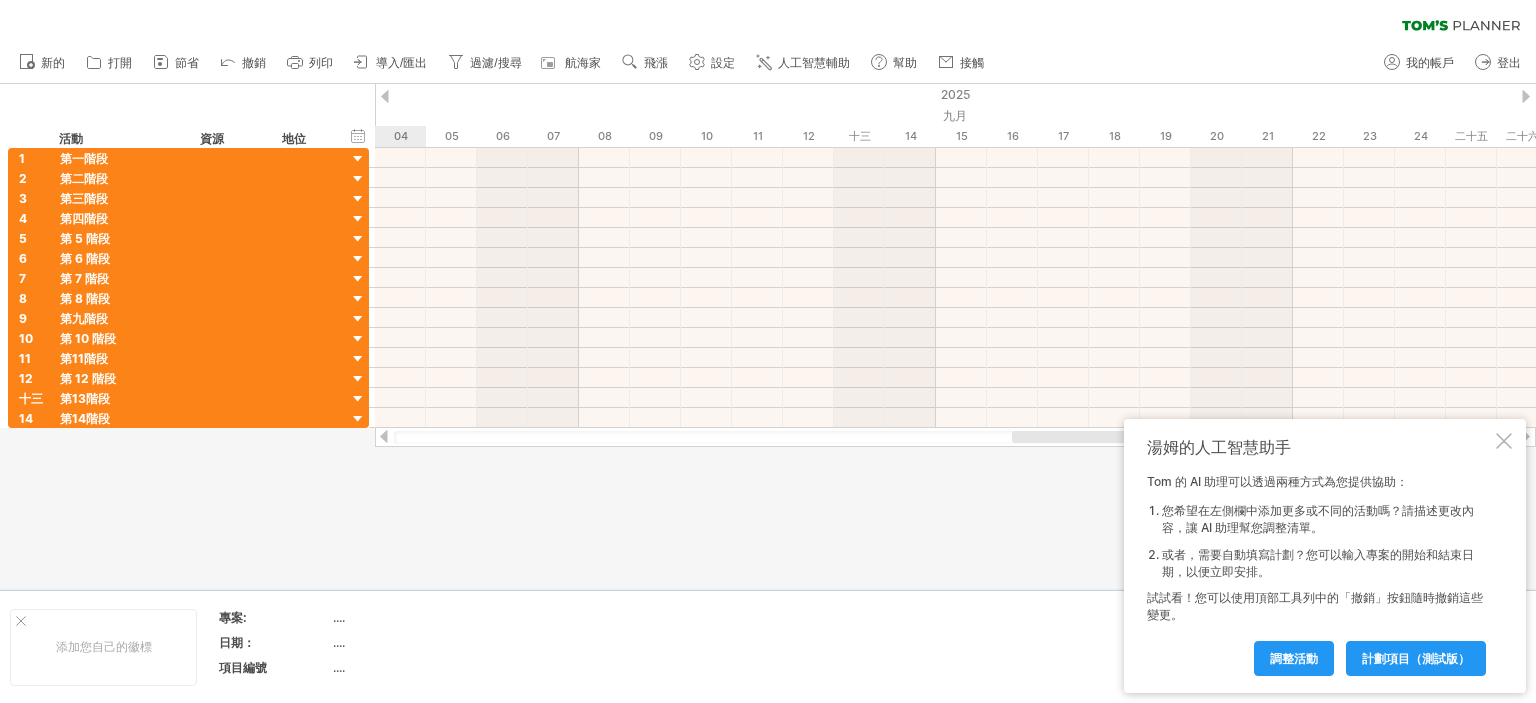 click at bounding box center (1526, 96) 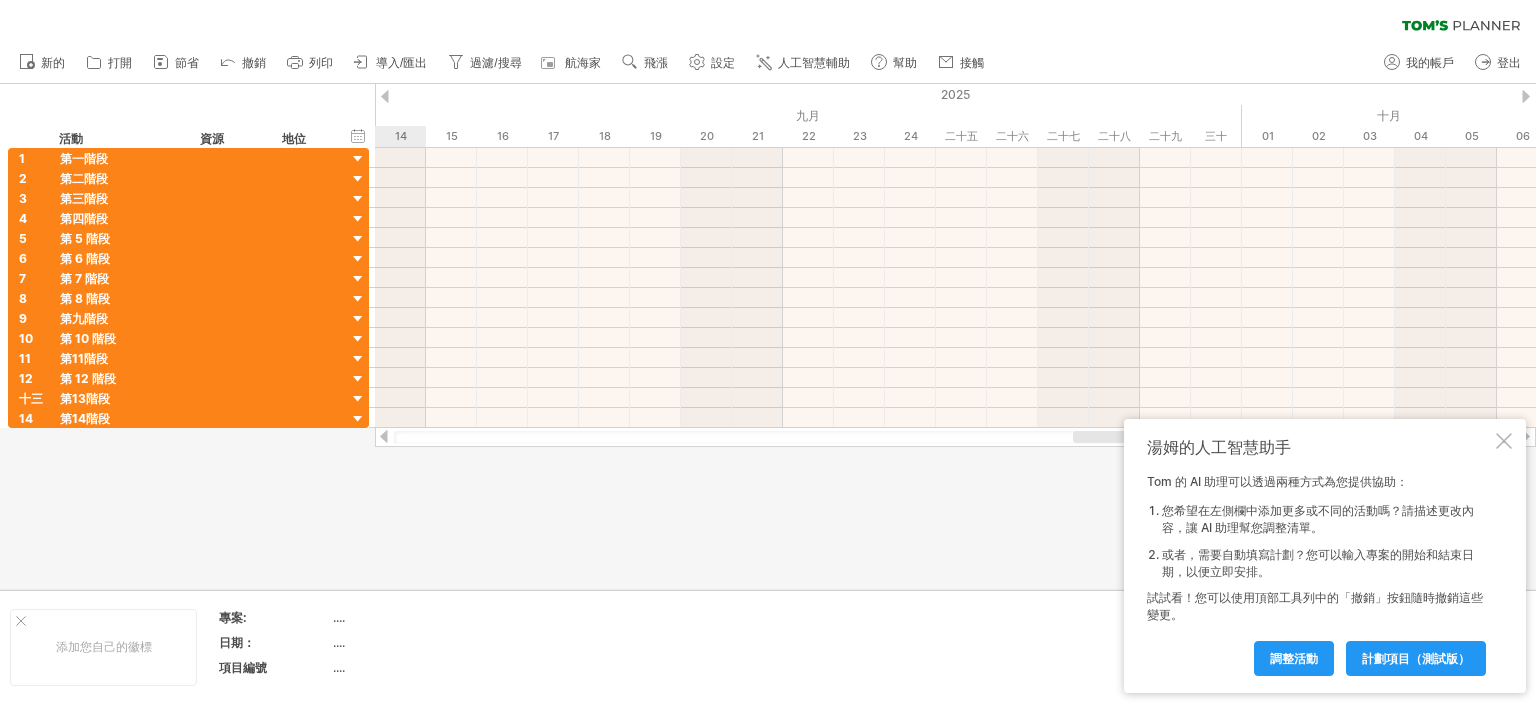 click at bounding box center [1526, 96] 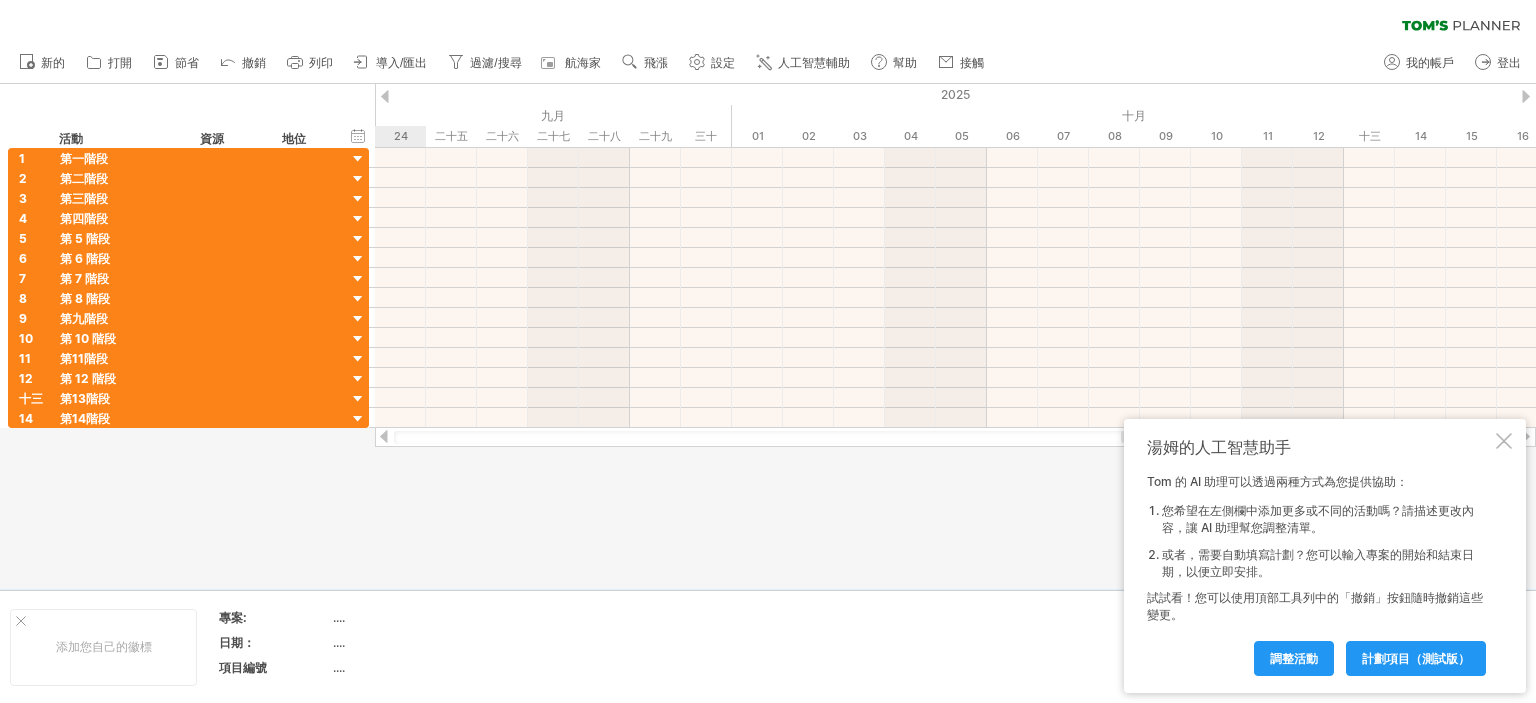 click at bounding box center (1526, 96) 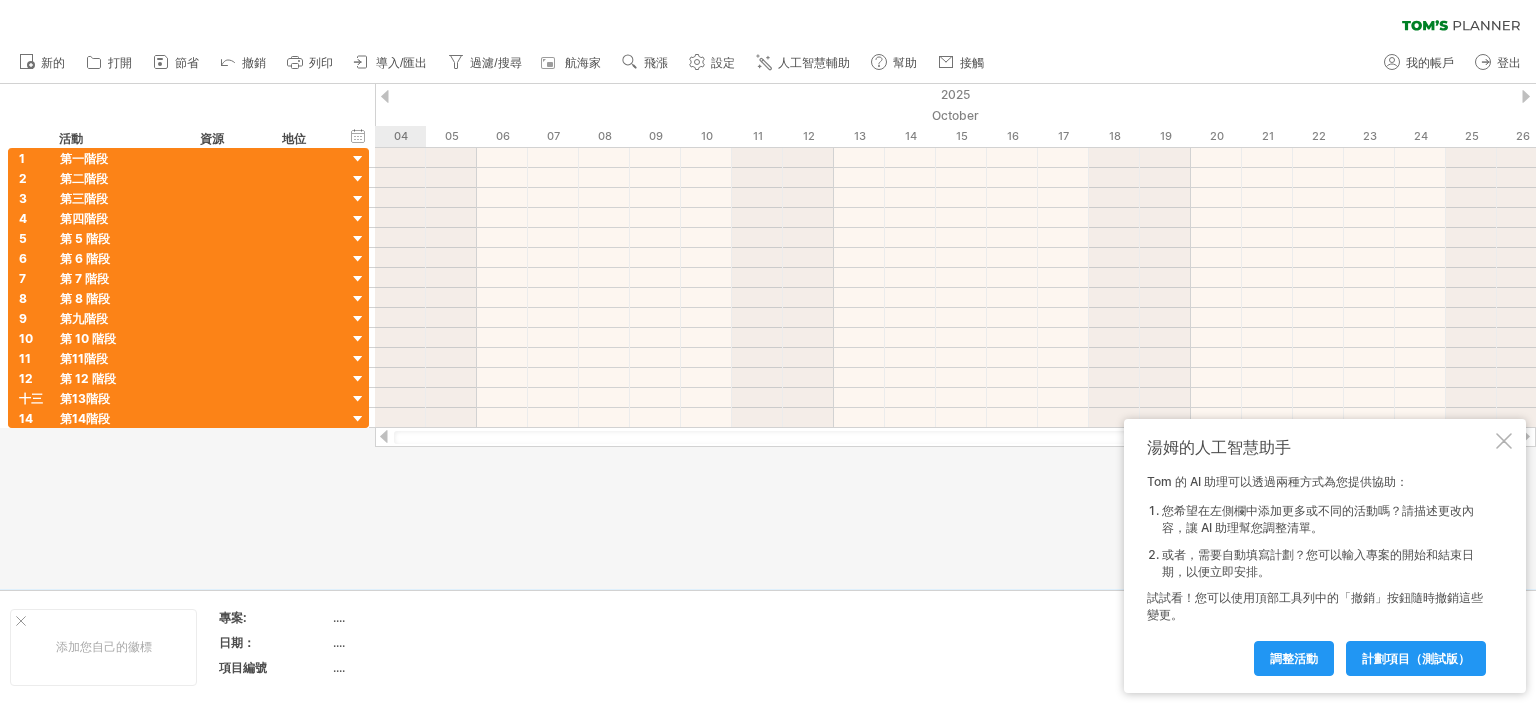 click at bounding box center [1526, 96] 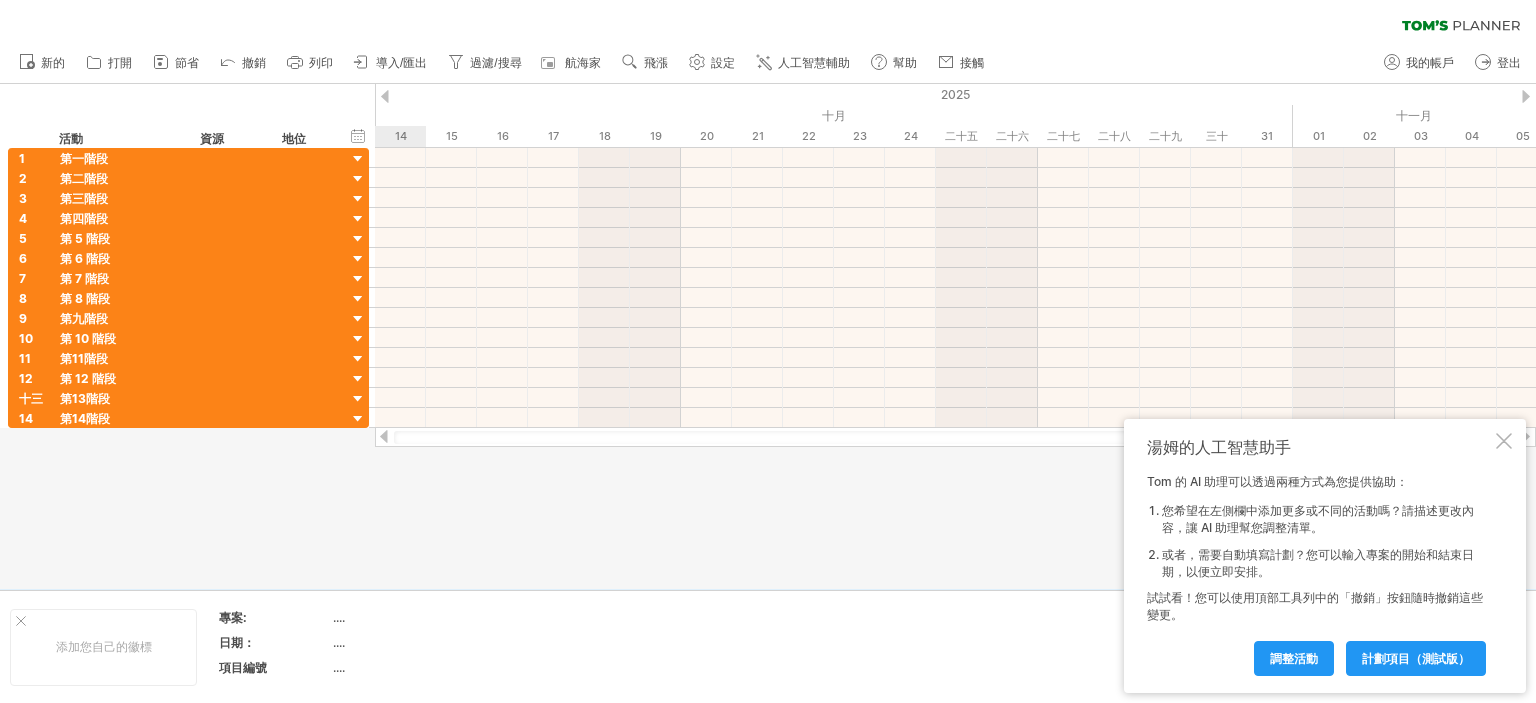 click at bounding box center (1526, 96) 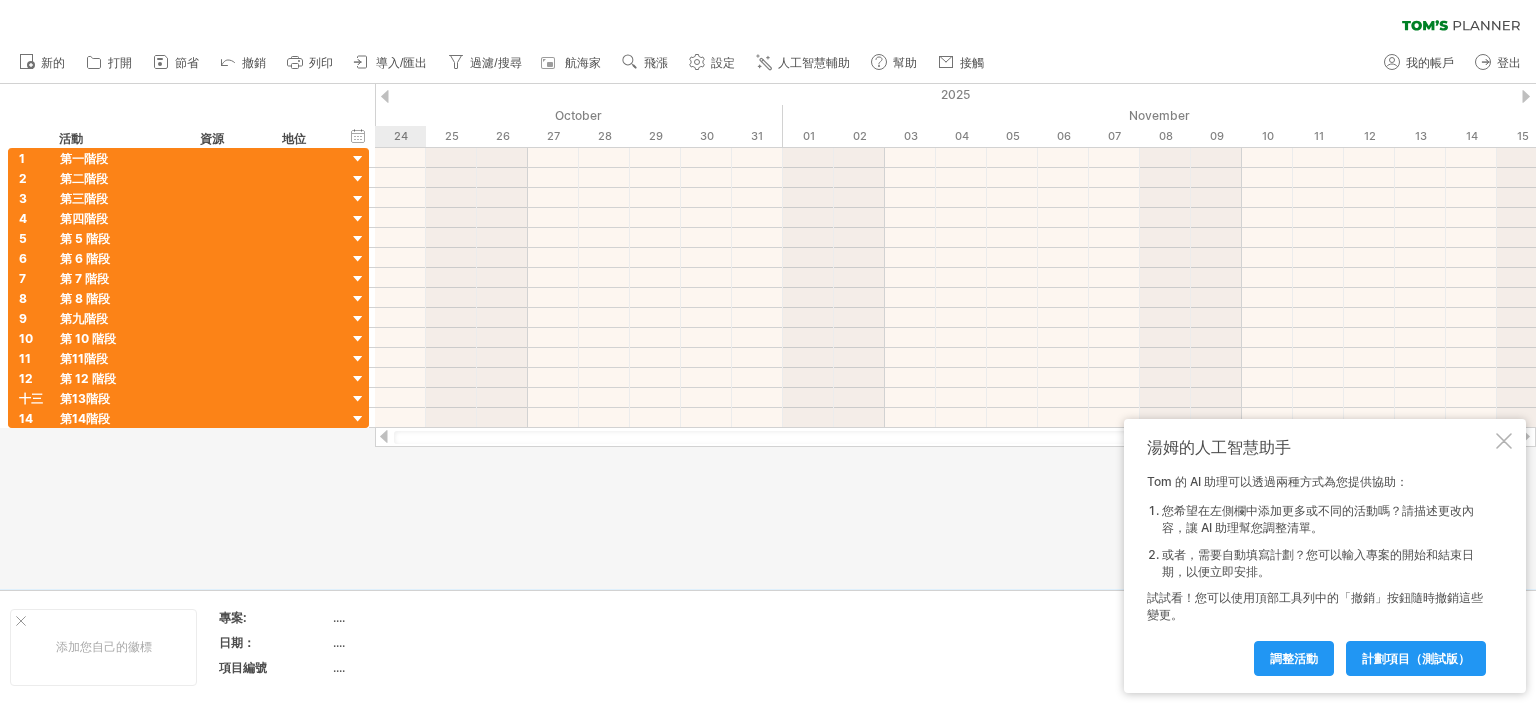 click at bounding box center [1526, 96] 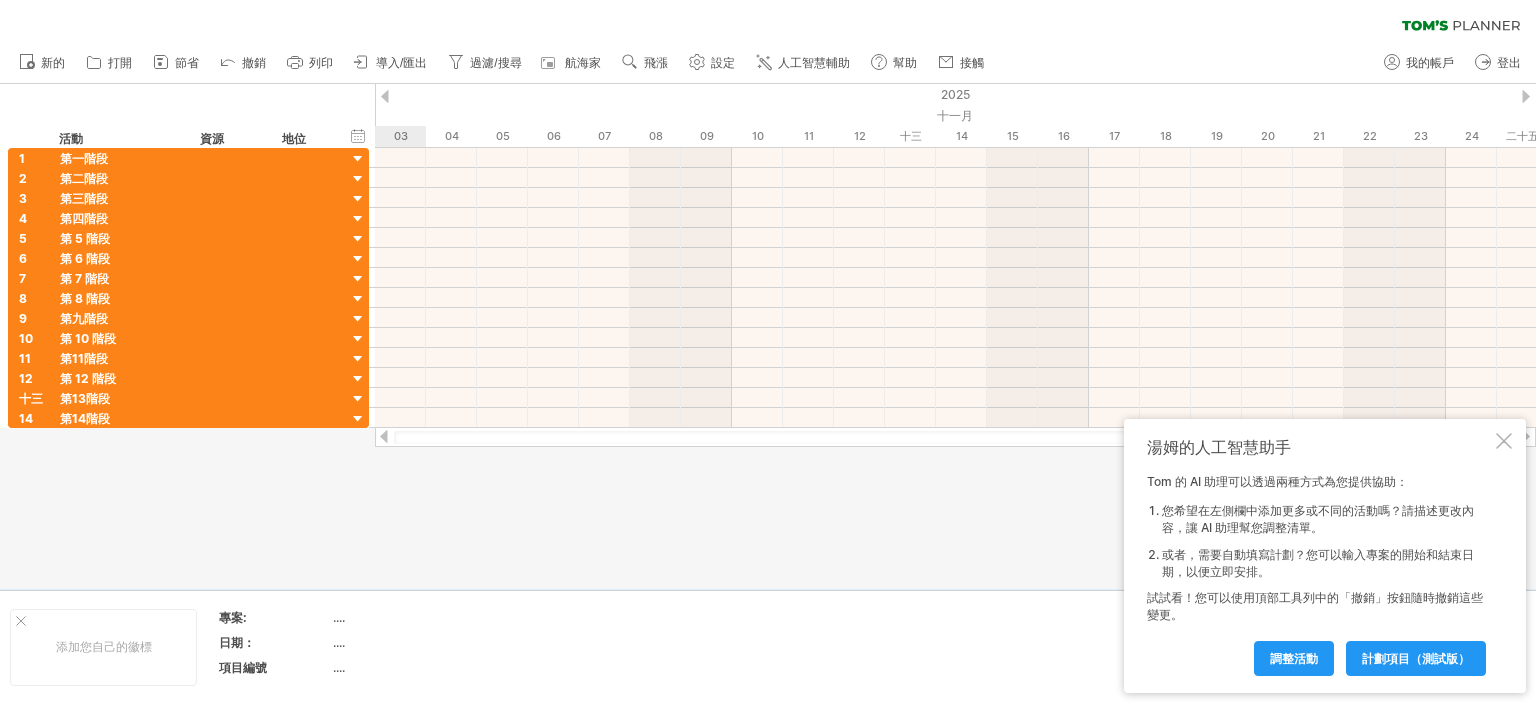 click at bounding box center (1526, 96) 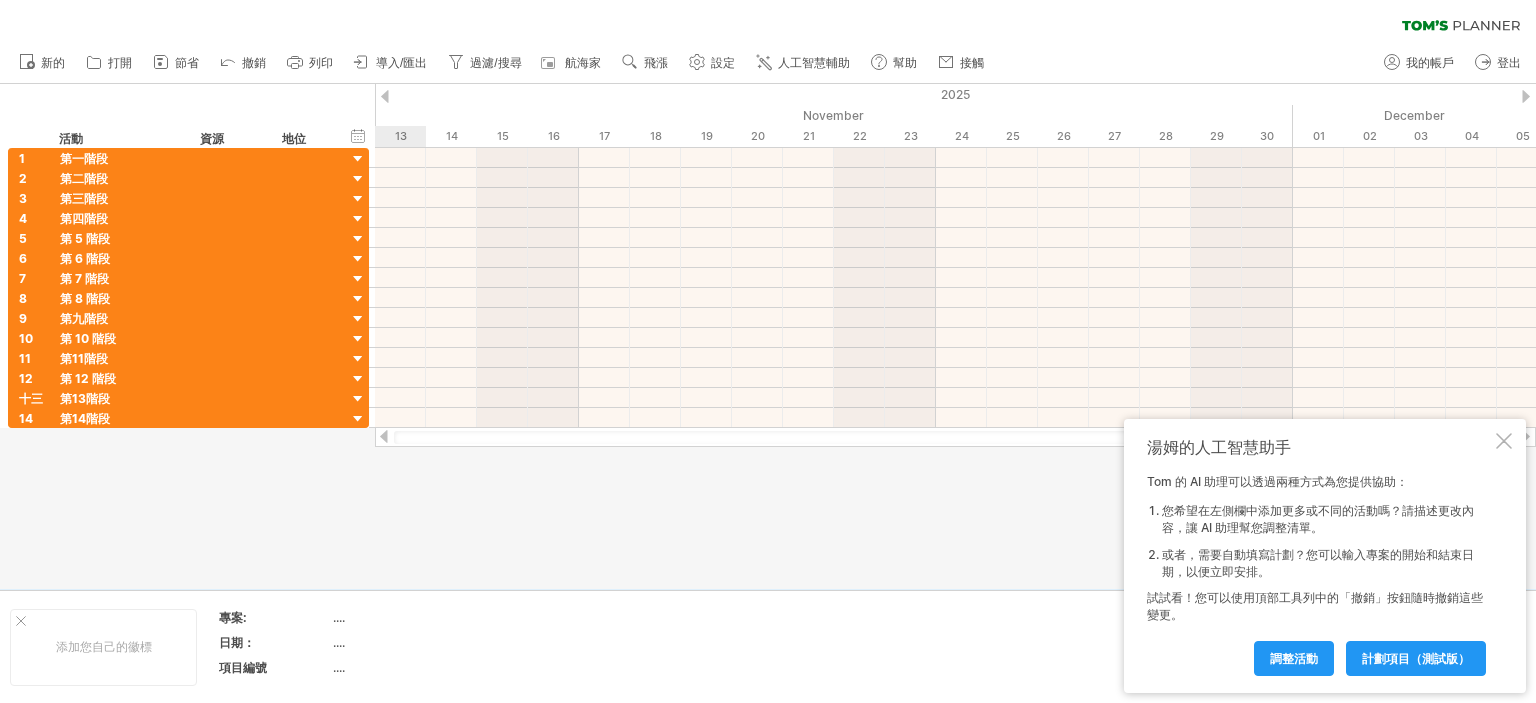 click at bounding box center [1526, 96] 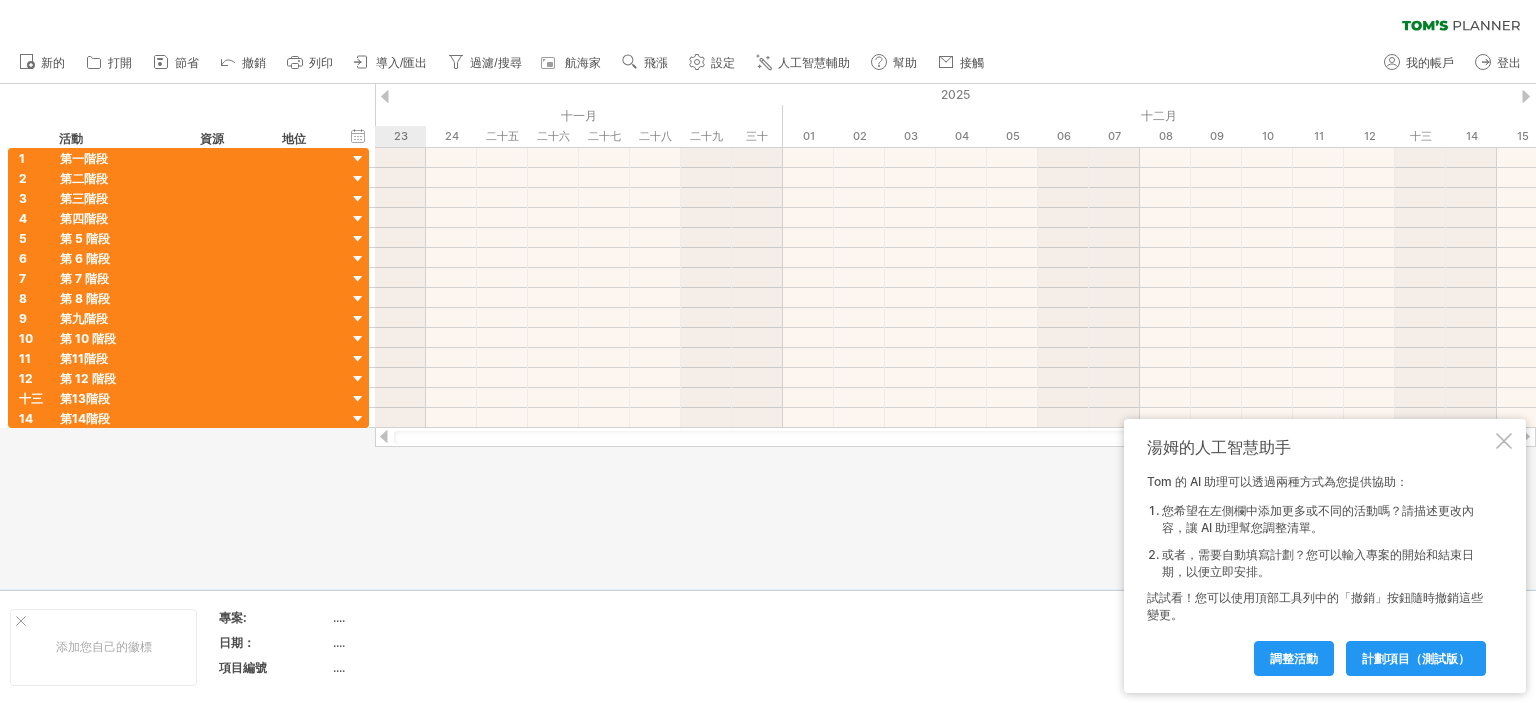 click at bounding box center (1526, 96) 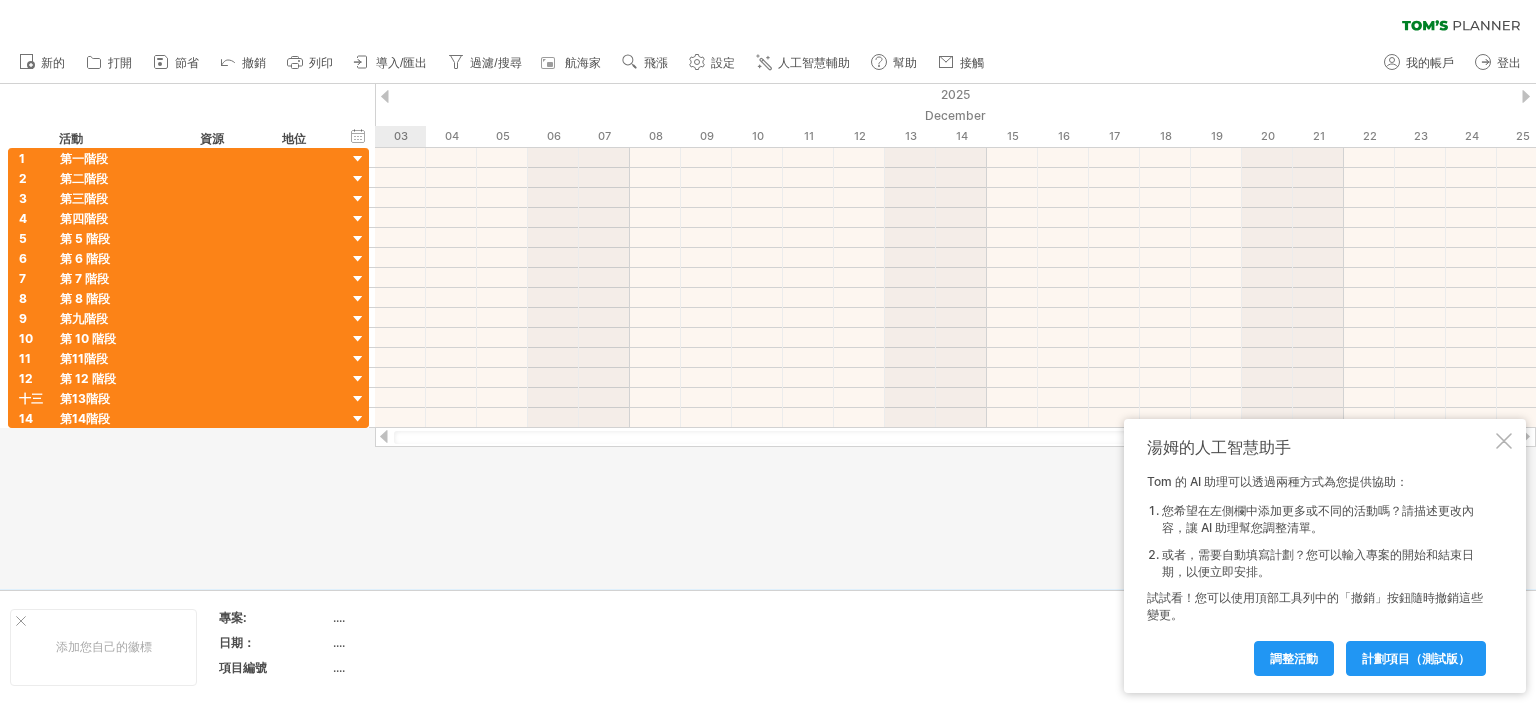 click at bounding box center [1526, 96] 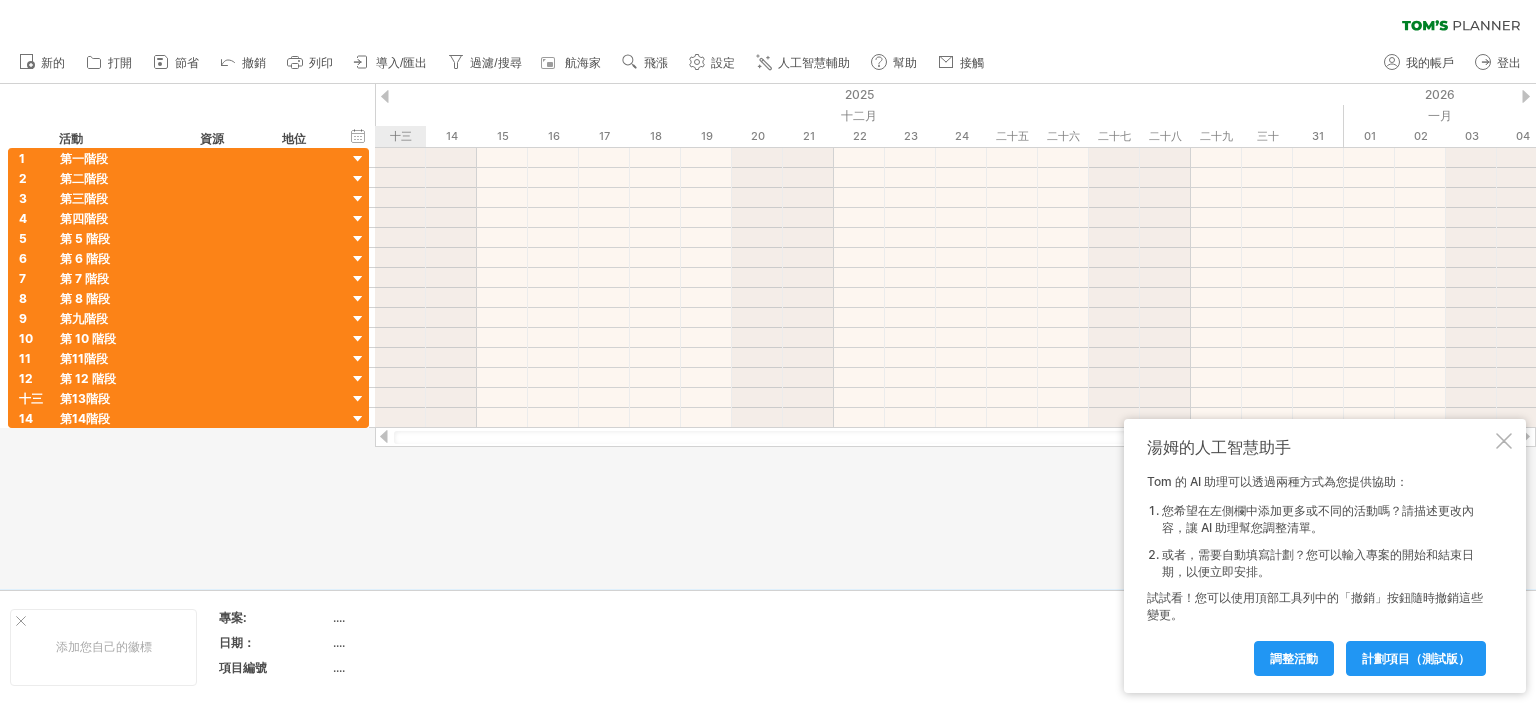 click at bounding box center (1526, 96) 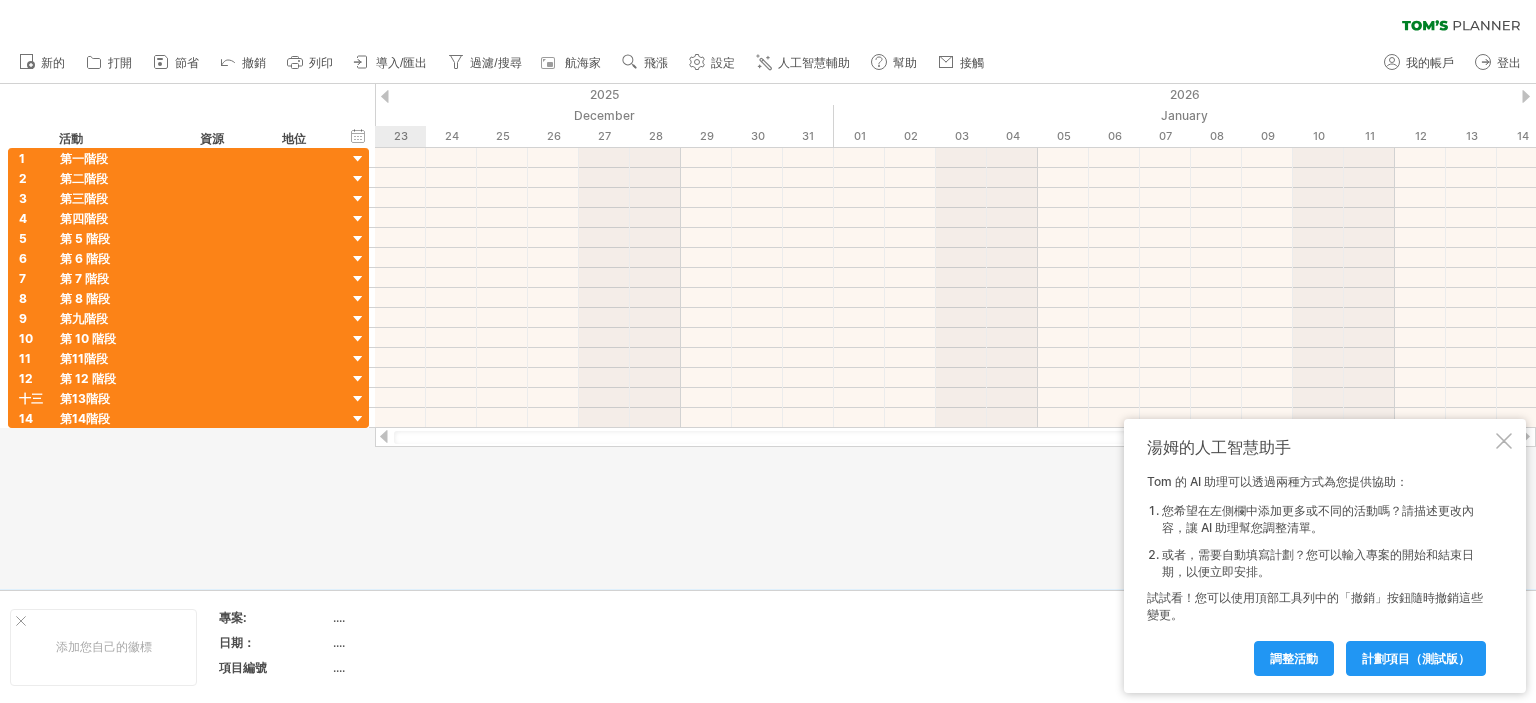 click at bounding box center (1526, 96) 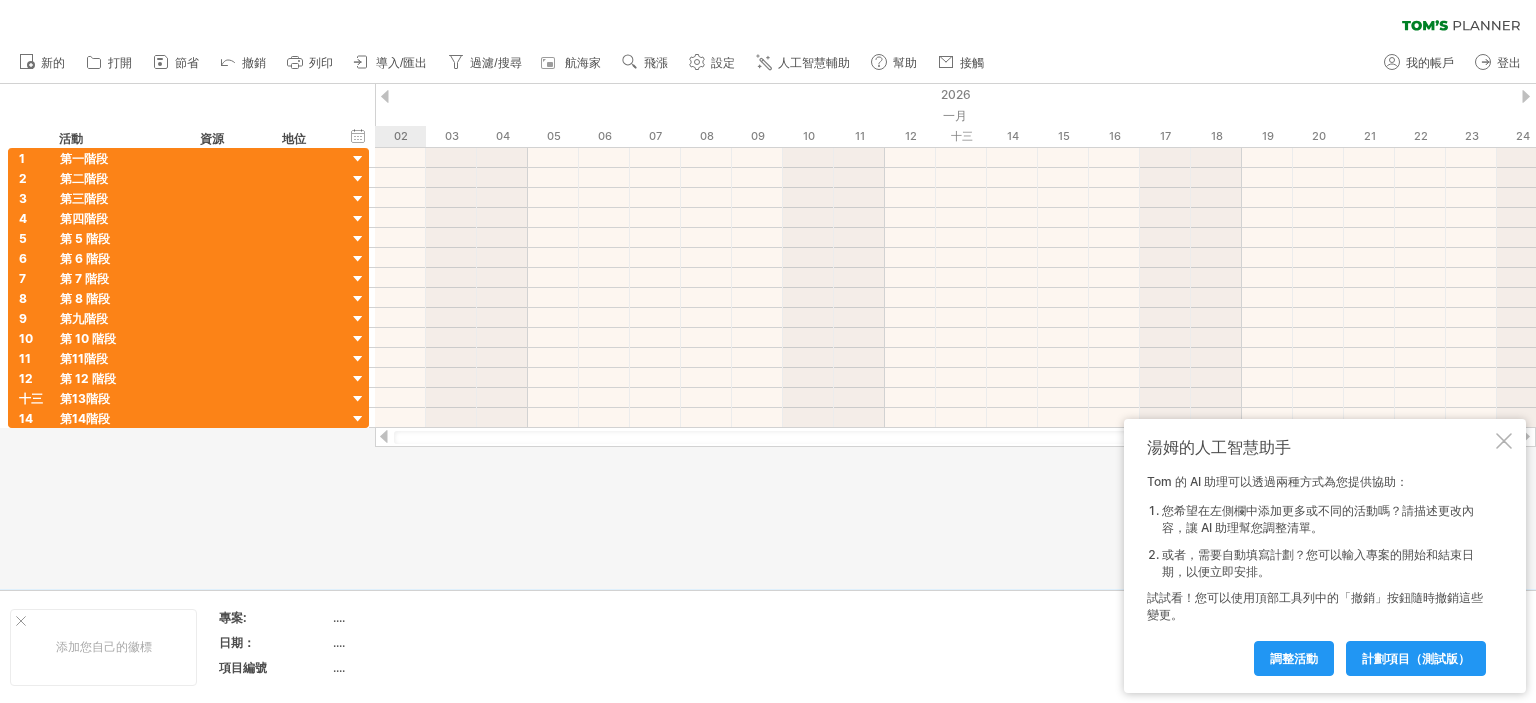 click at bounding box center [1526, 96] 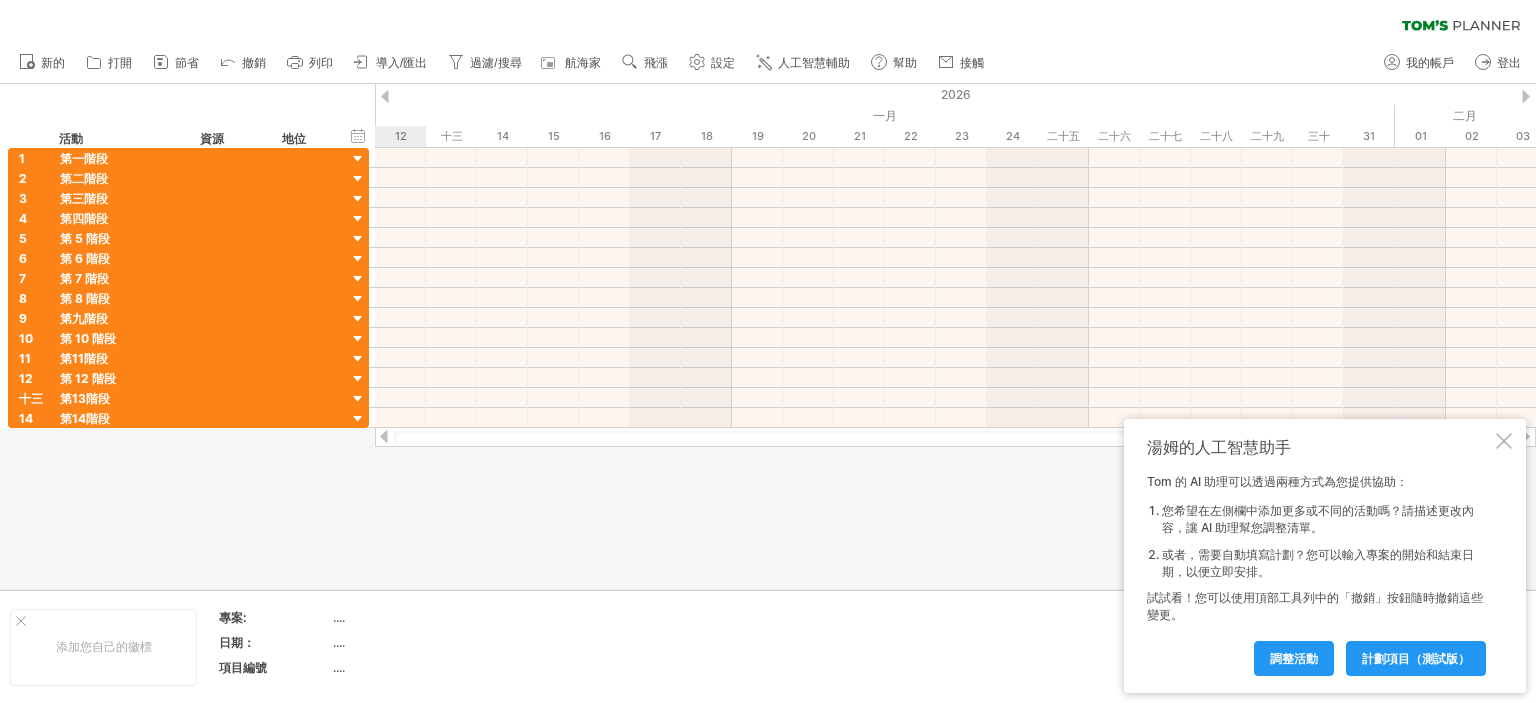click at bounding box center [1526, 96] 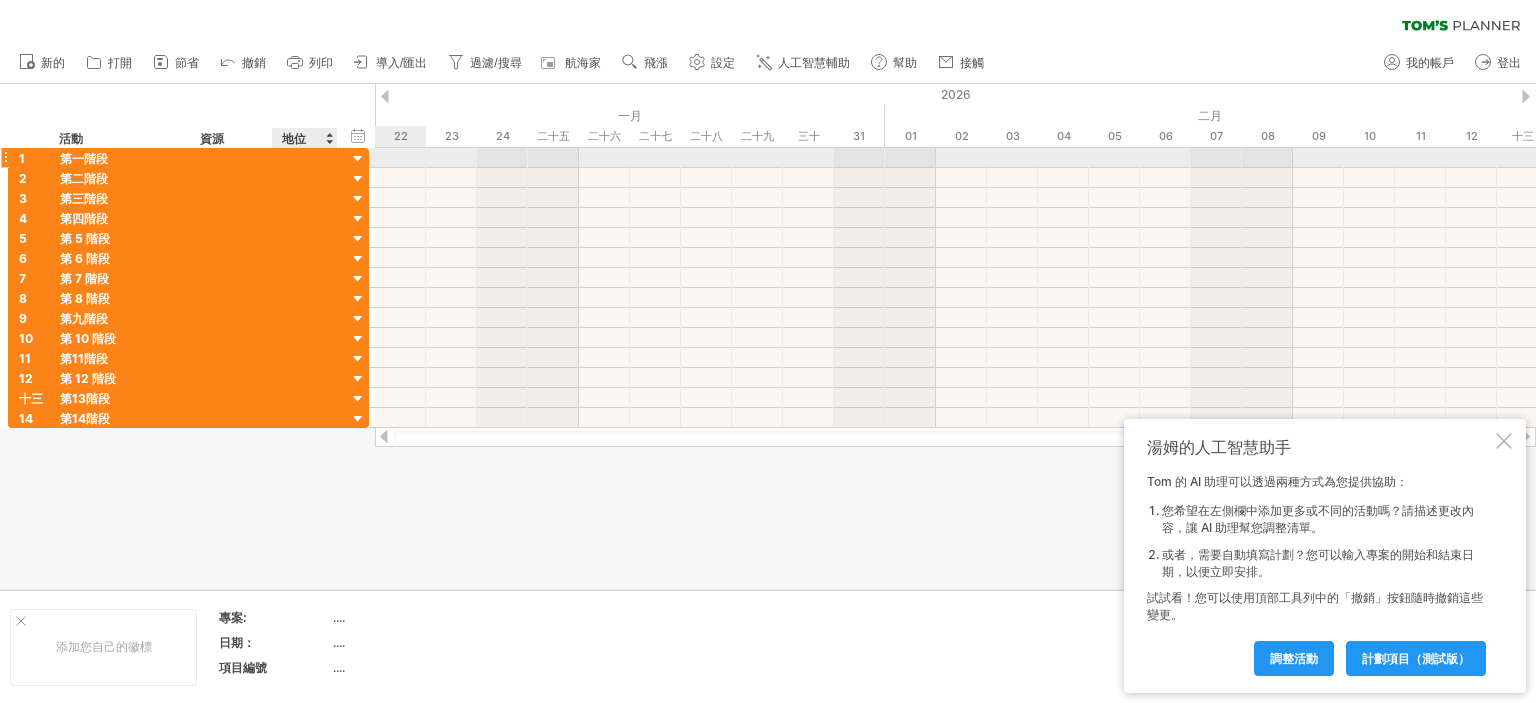 click at bounding box center (358, 159) 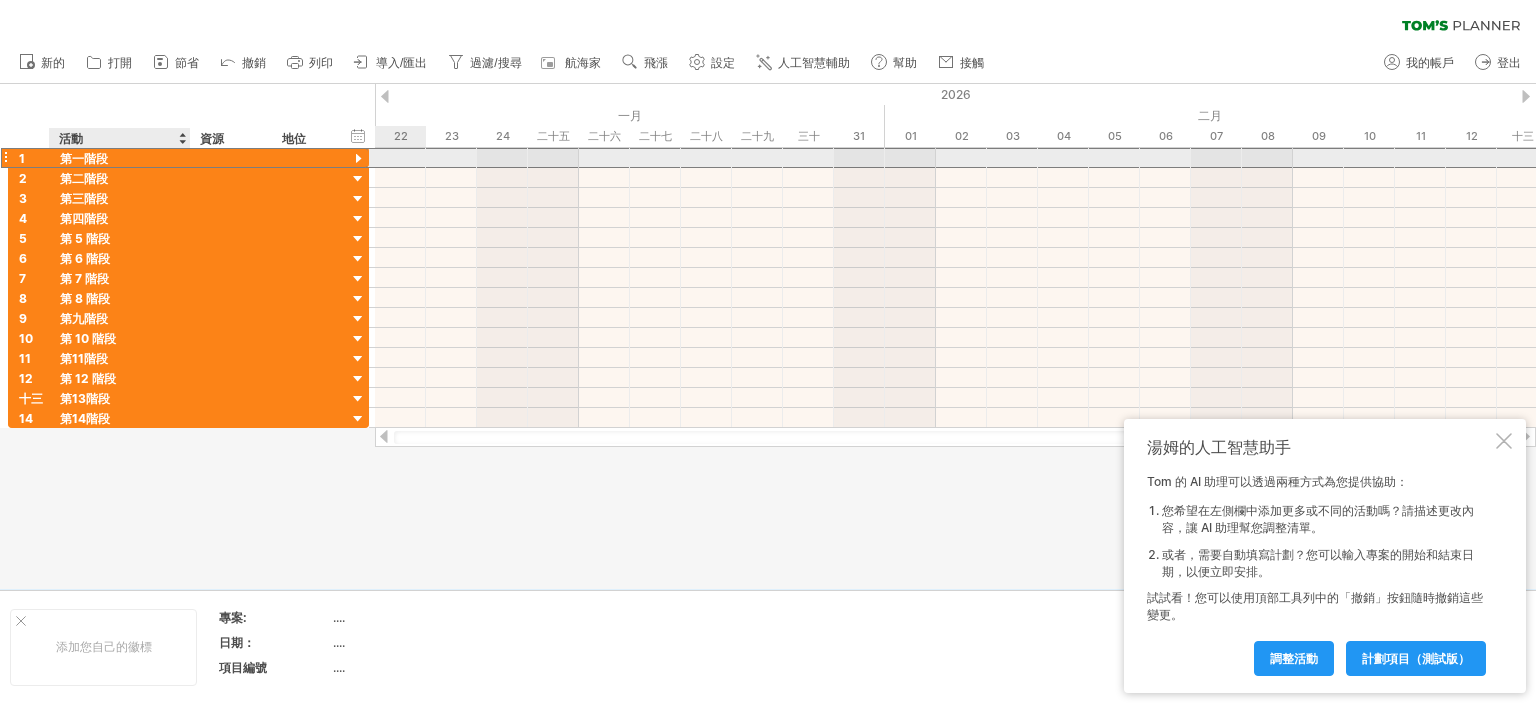 click on "第一階段" at bounding box center [84, 158] 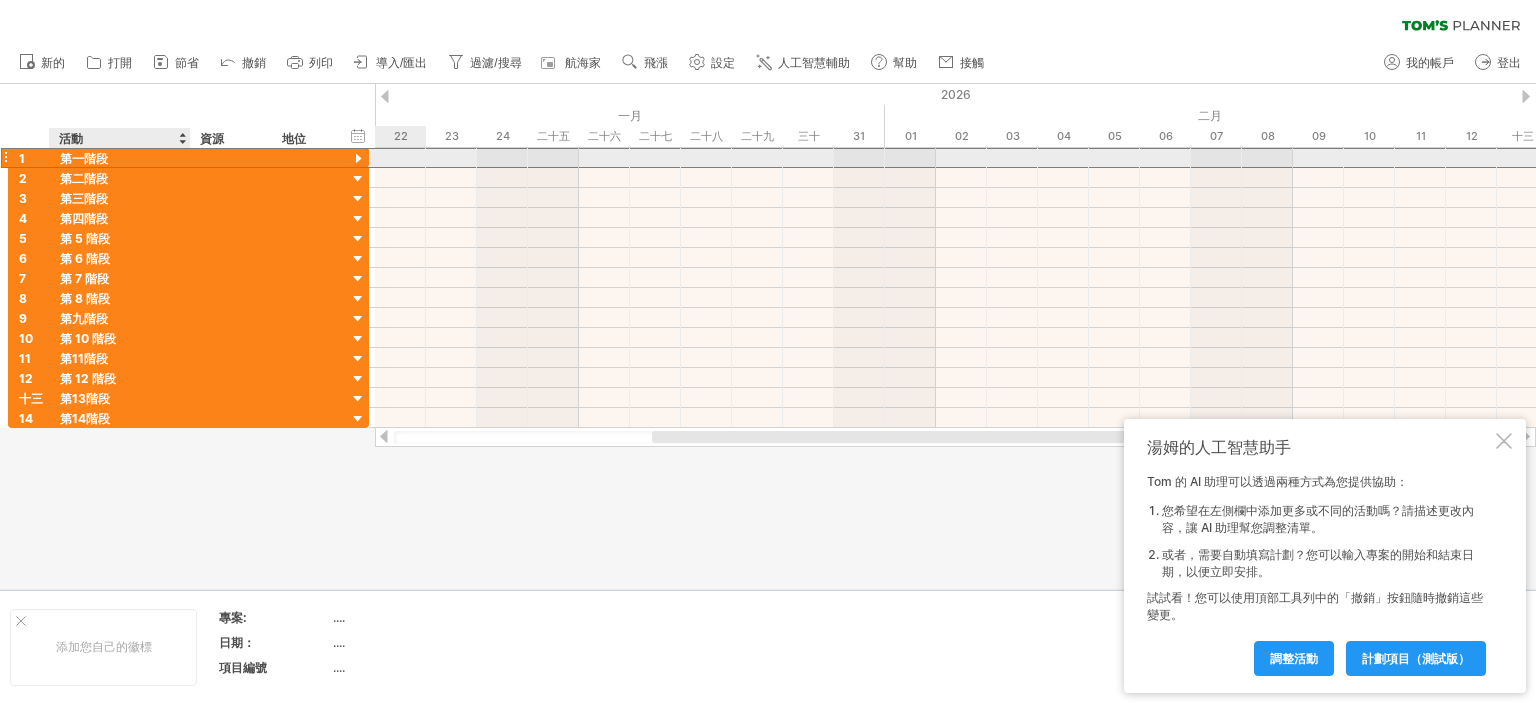click on "第一階段" at bounding box center (84, 158) 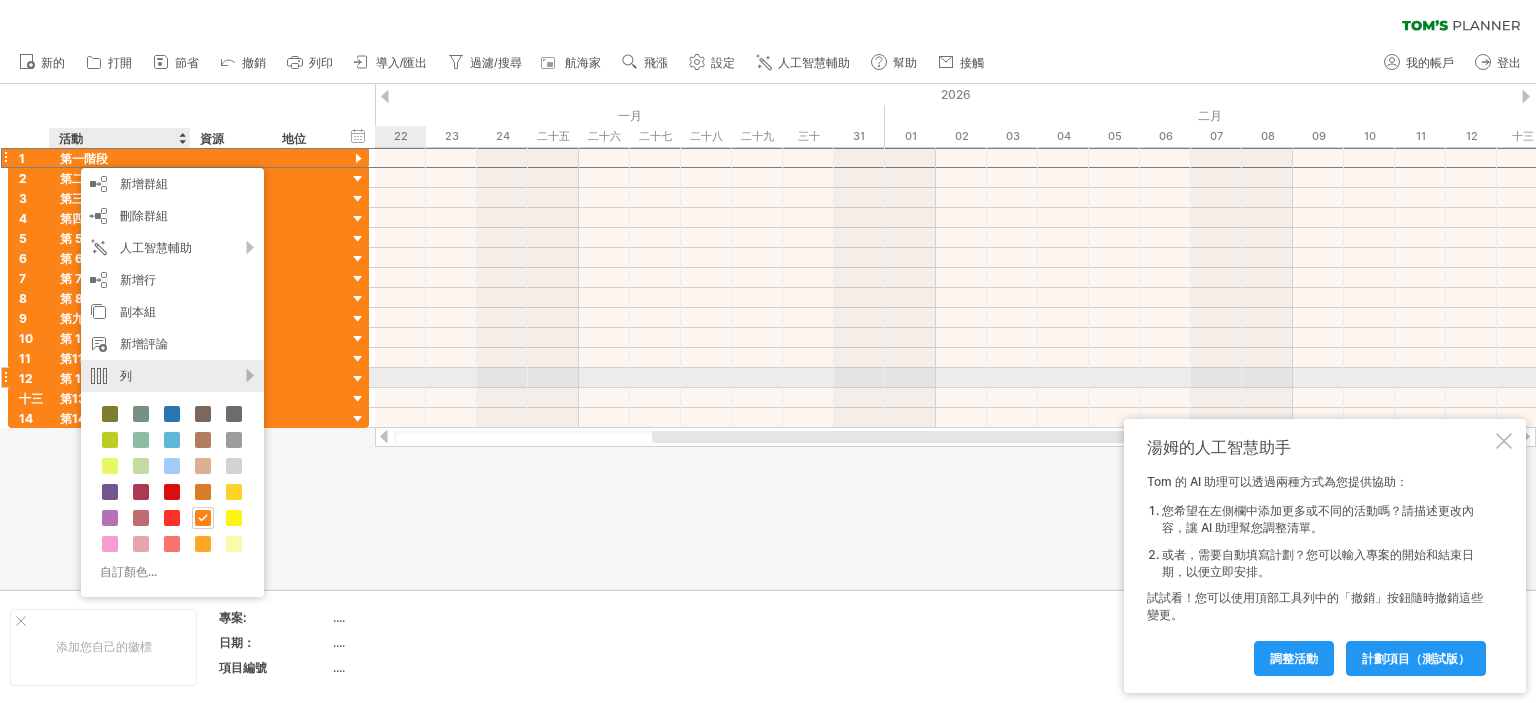 click on "列" at bounding box center (172, 376) 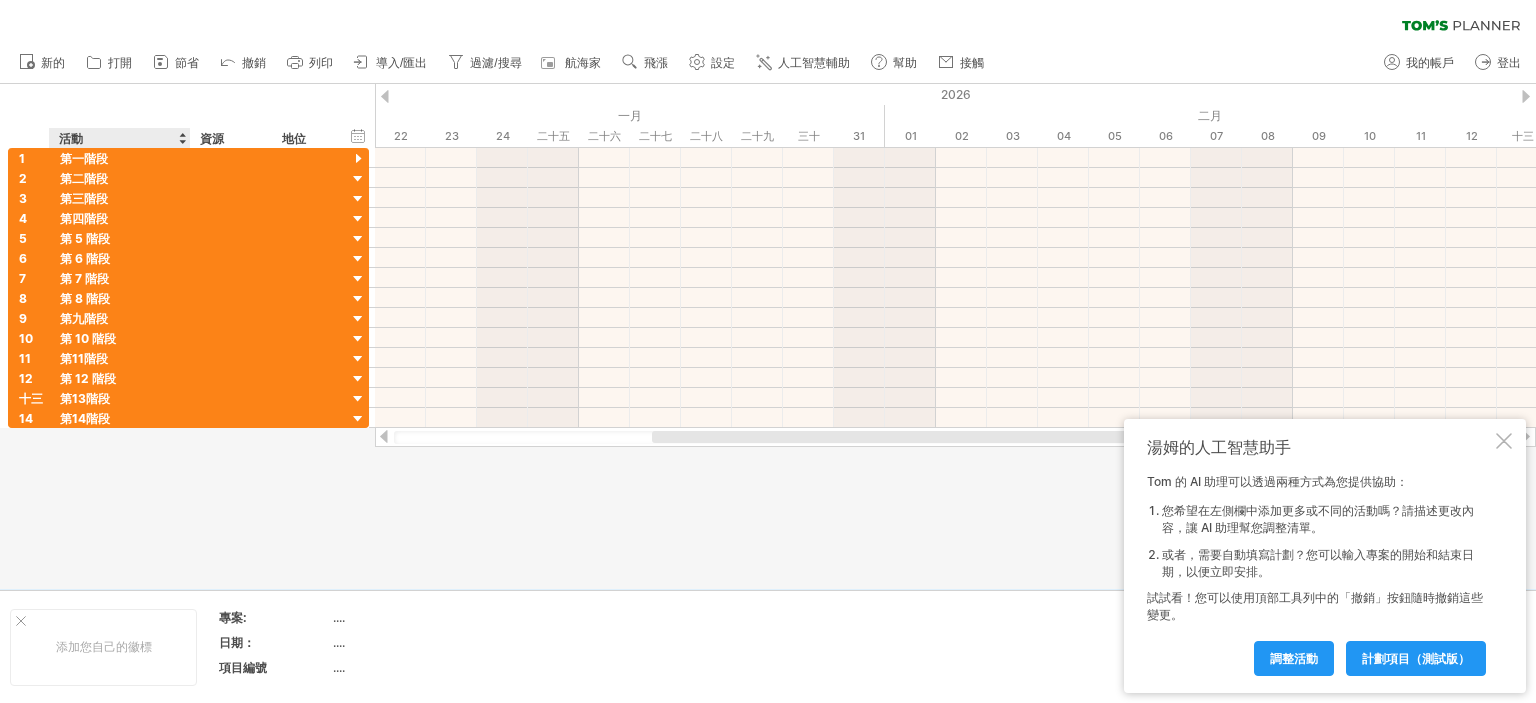 click at bounding box center (594, 647) 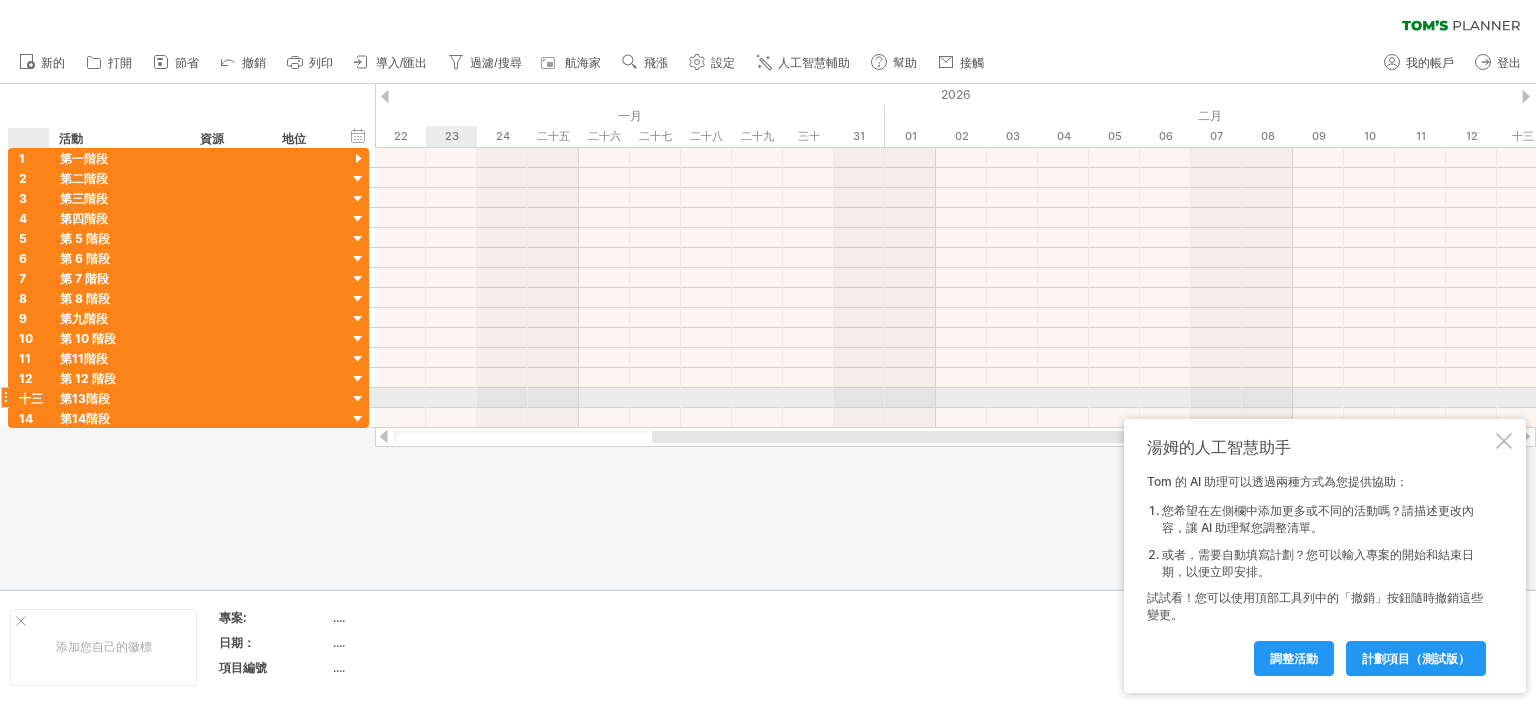 click at bounding box center [47, 398] 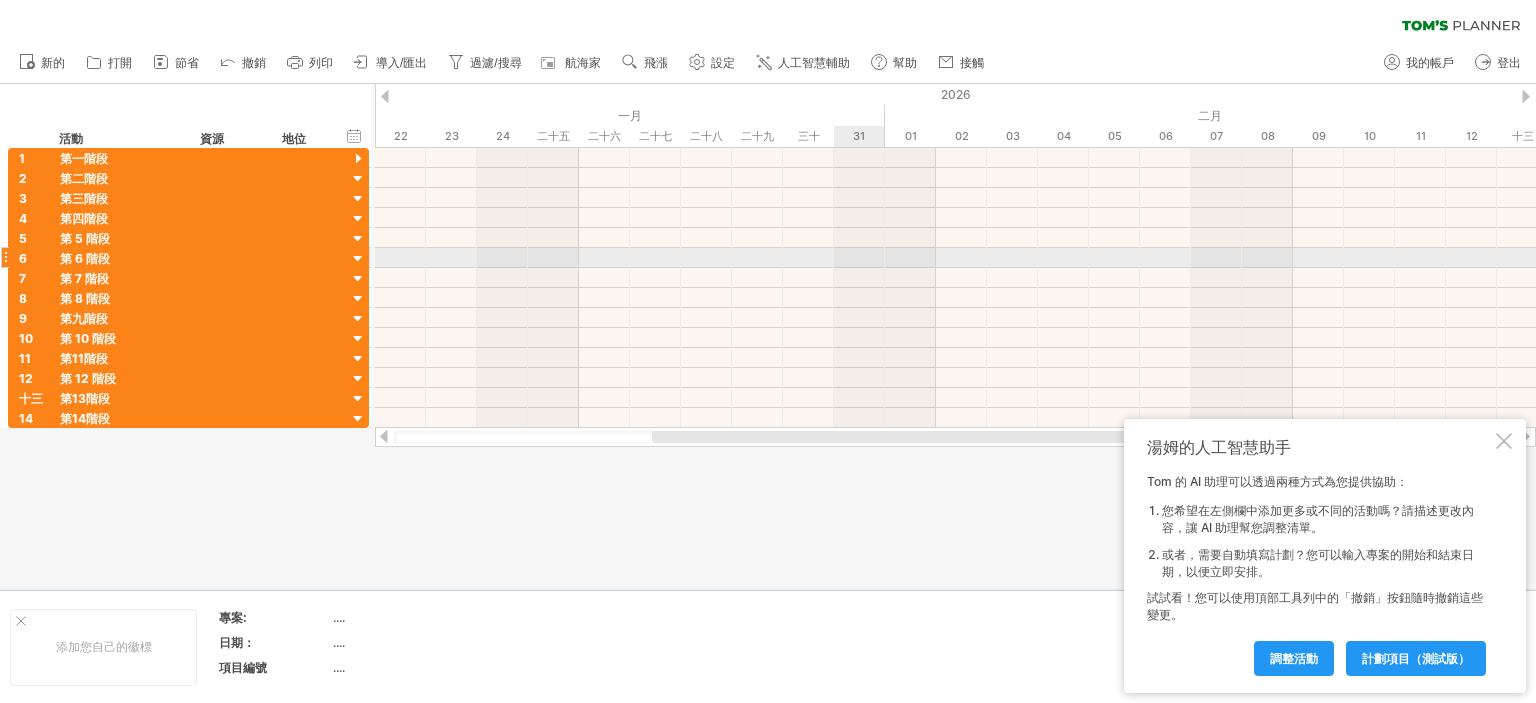 click at bounding box center (955, 278) 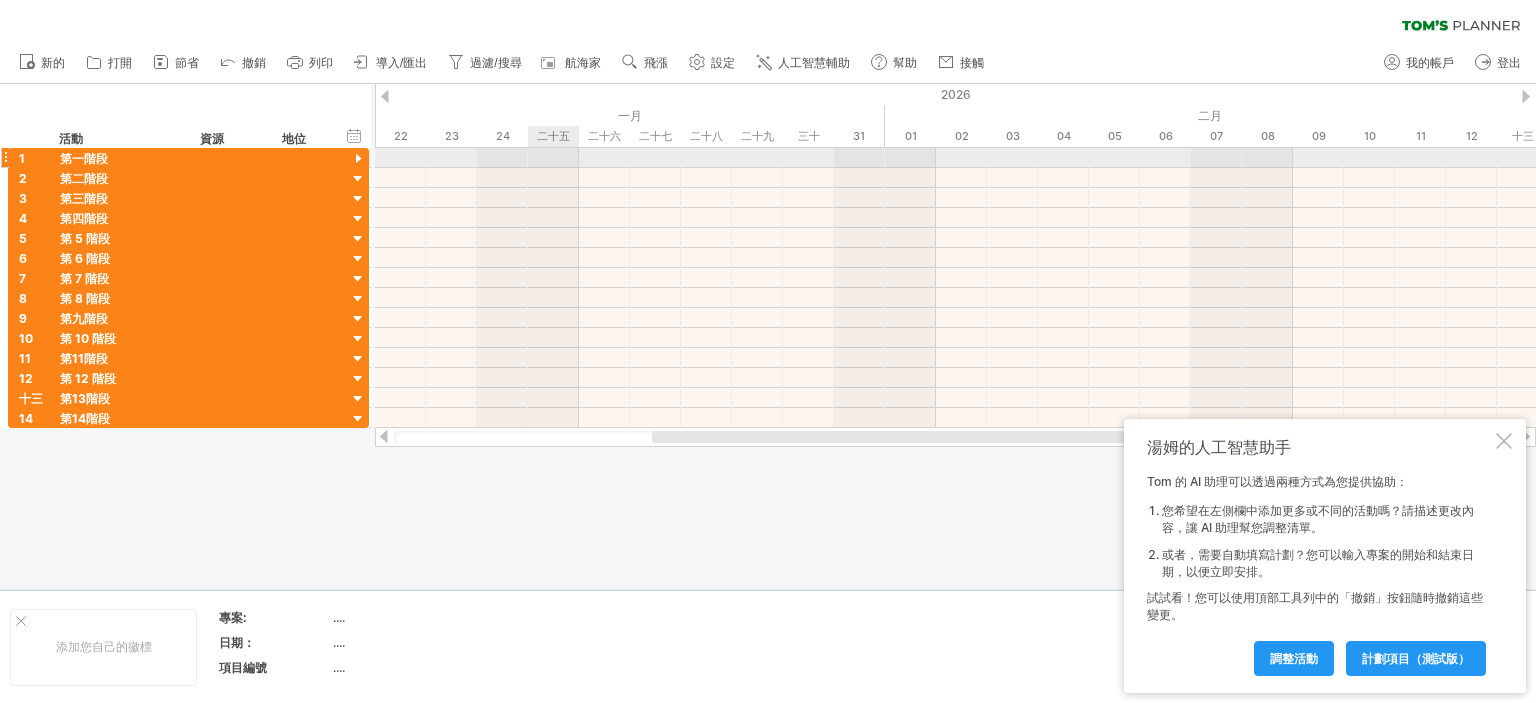 click at bounding box center [955, 158] 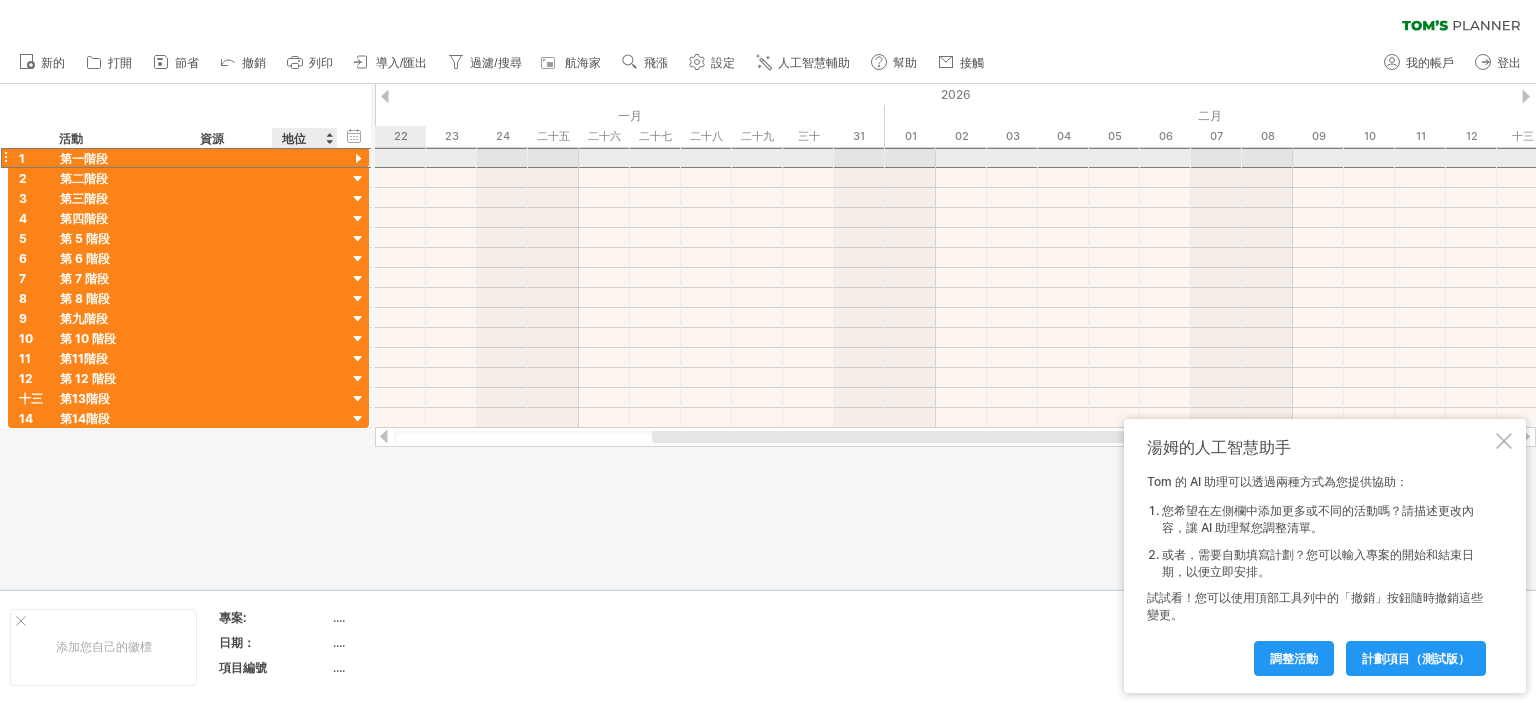 click at bounding box center (305, 157) 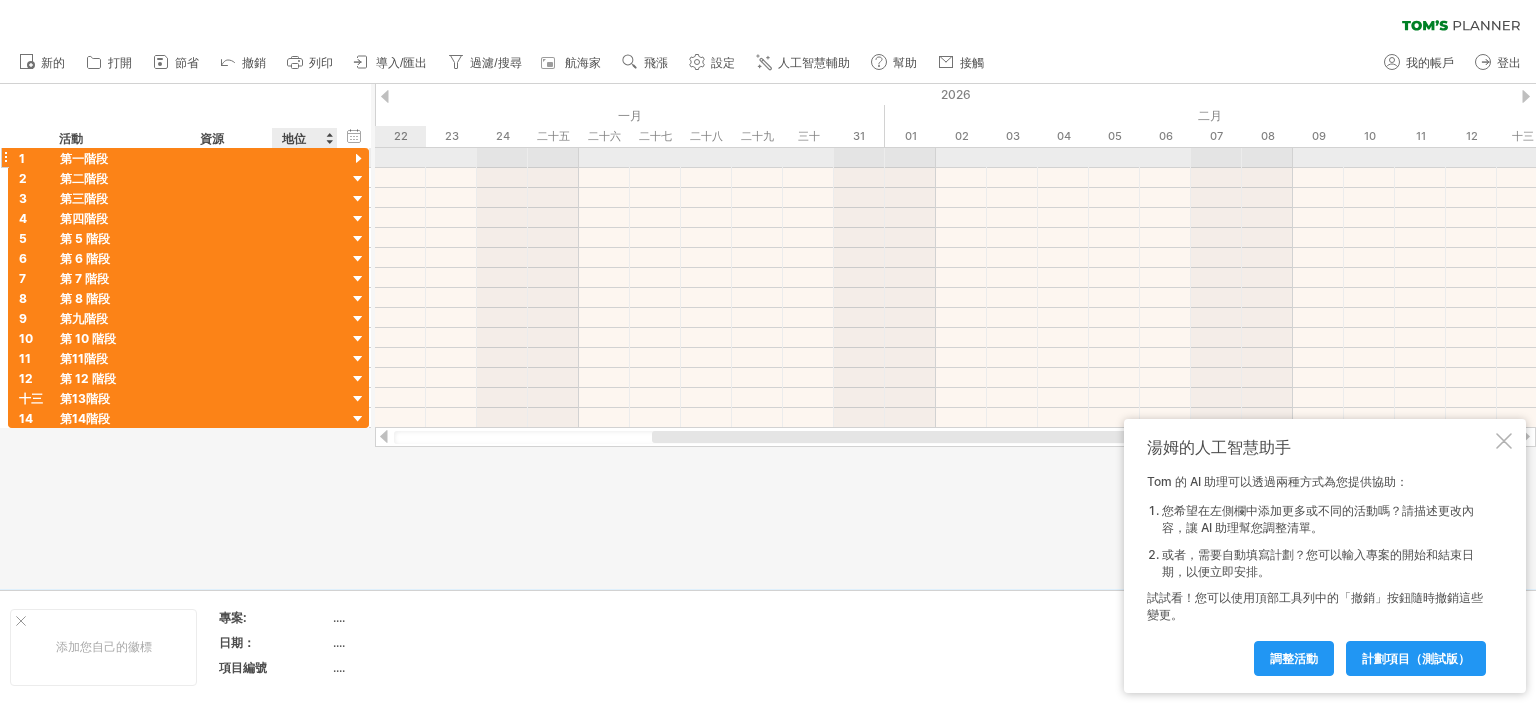 click at bounding box center (358, 159) 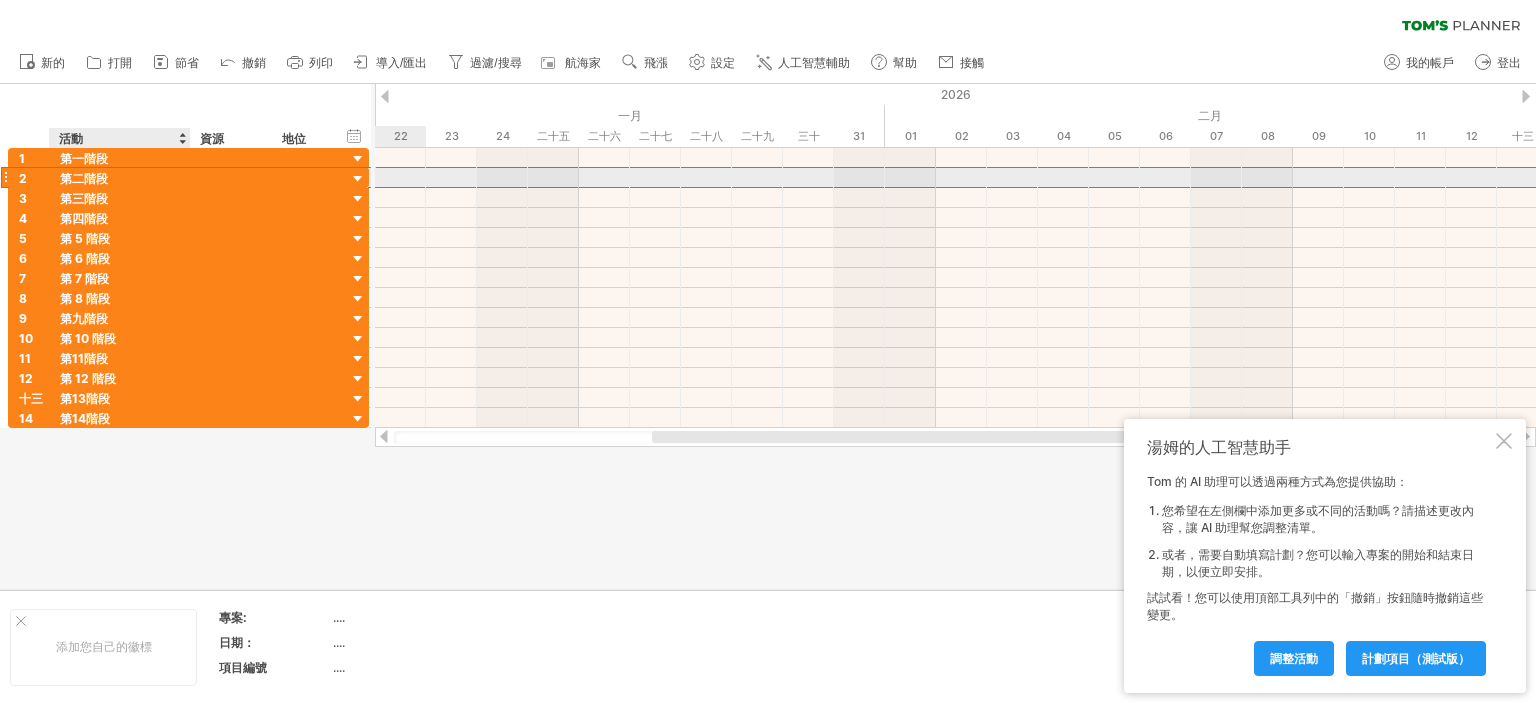 click on "第二階段" at bounding box center (84, 178) 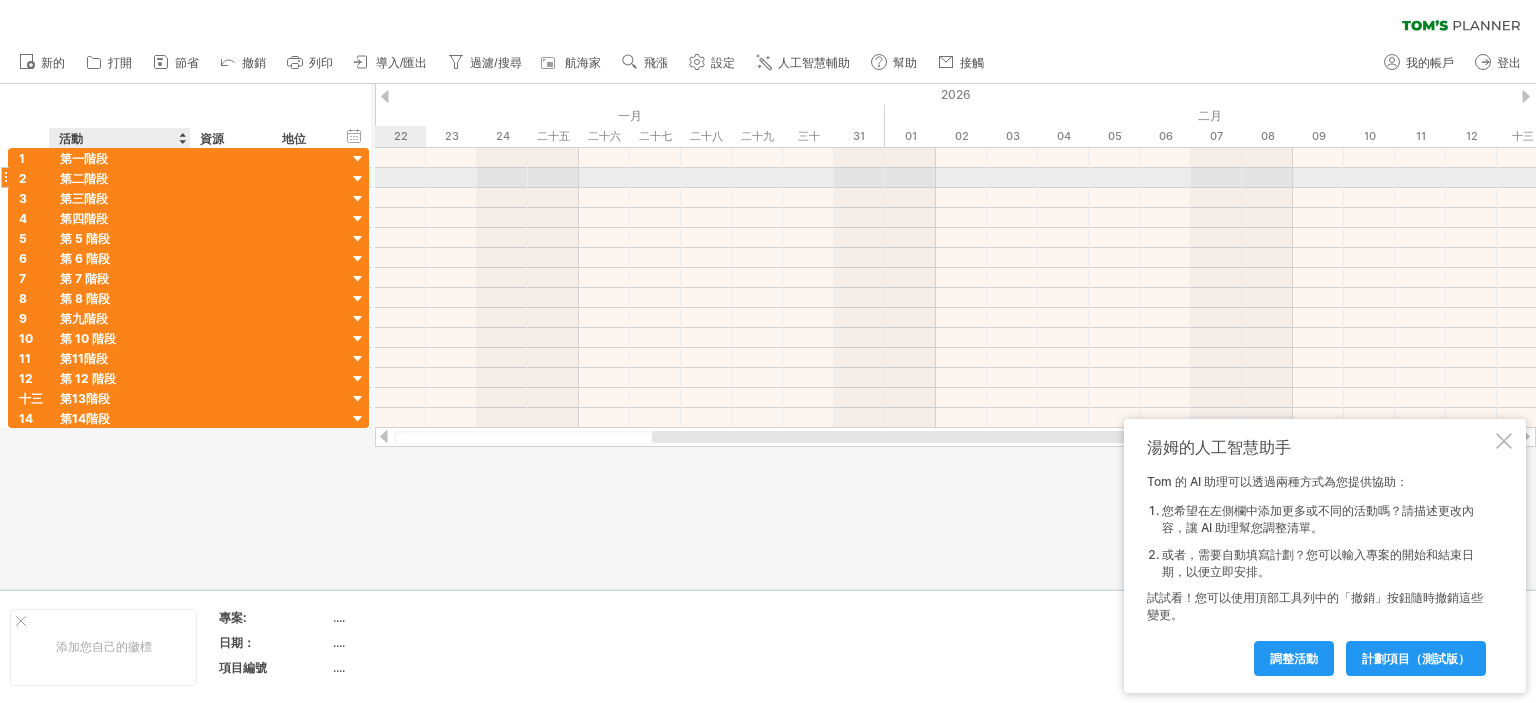 click on "第二階段" at bounding box center [84, 178] 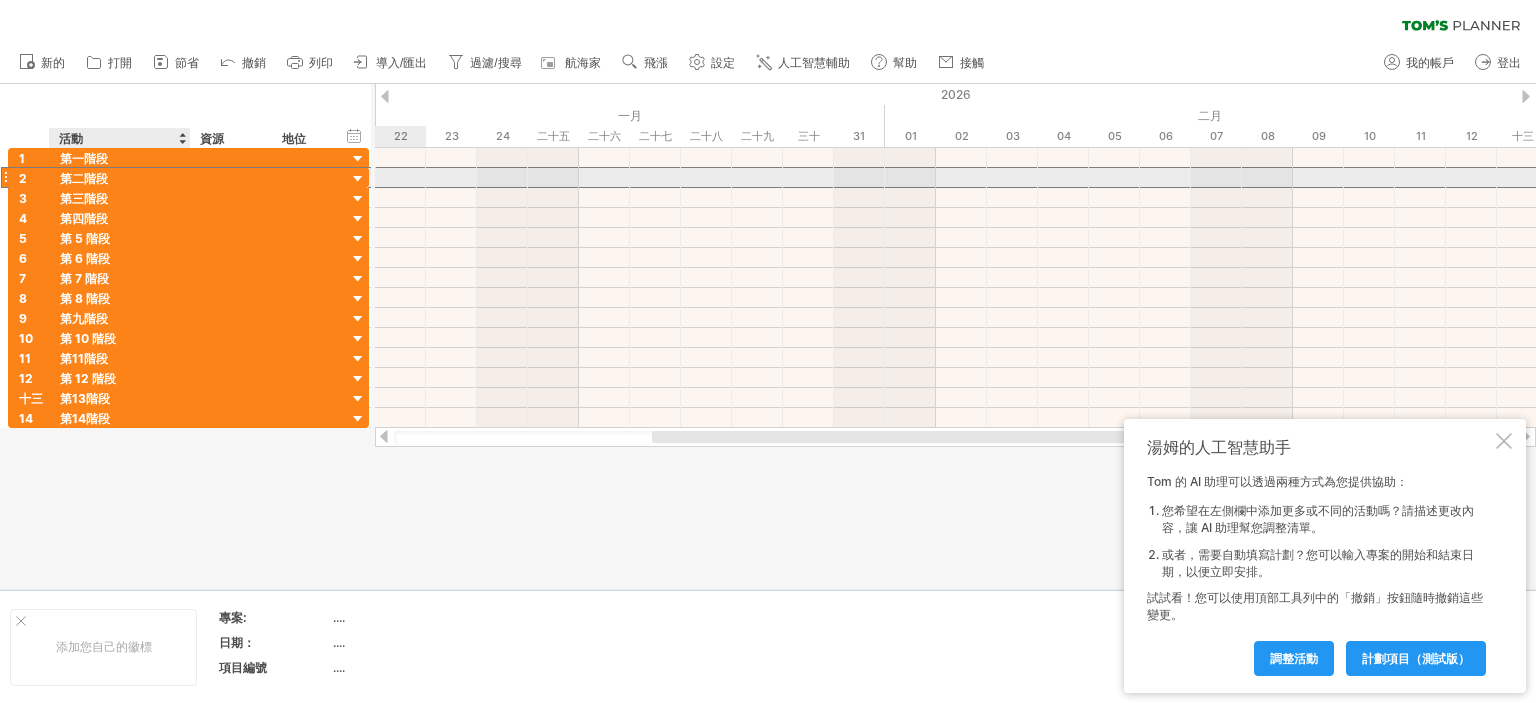 click on "第二階段" at bounding box center (84, 178) 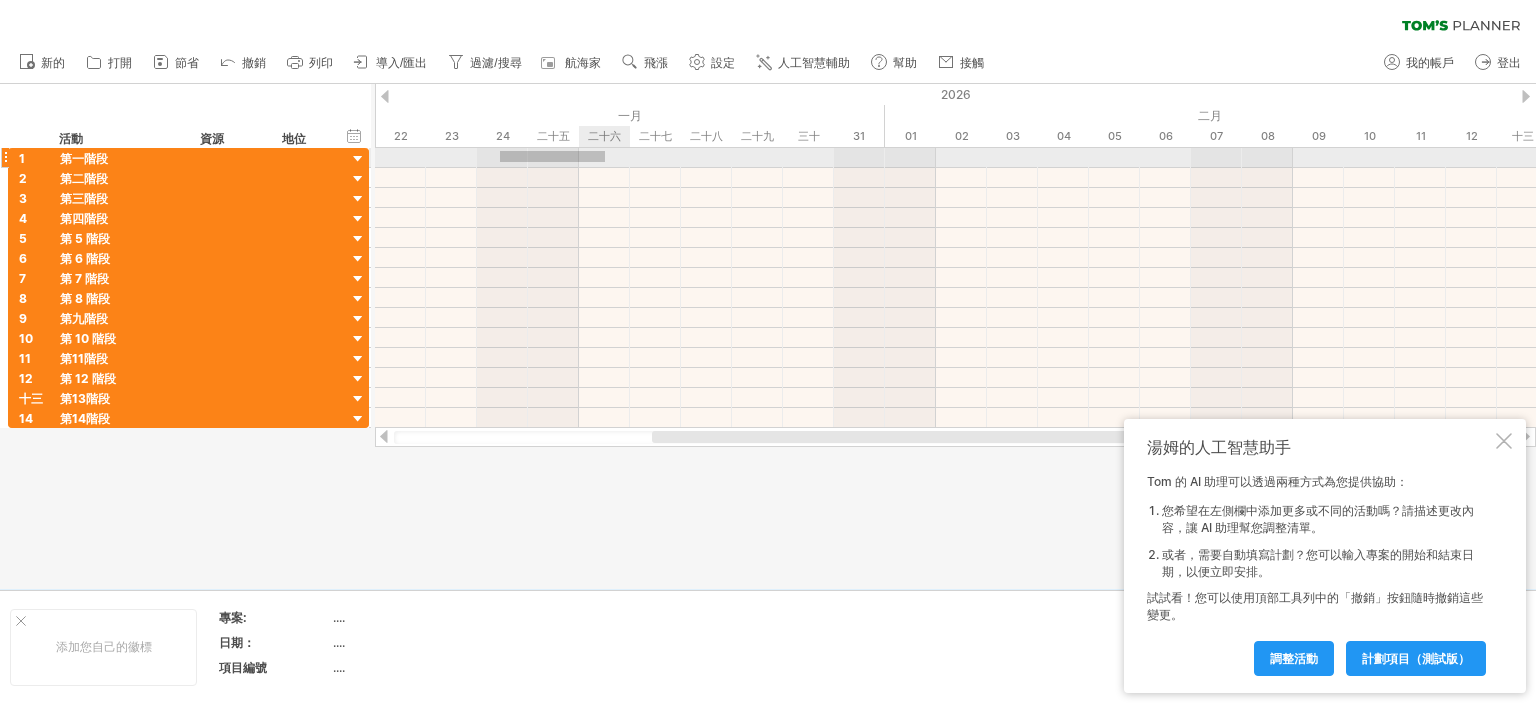 drag, startPoint x: 500, startPoint y: 162, endPoint x: 605, endPoint y: 151, distance: 105.574615 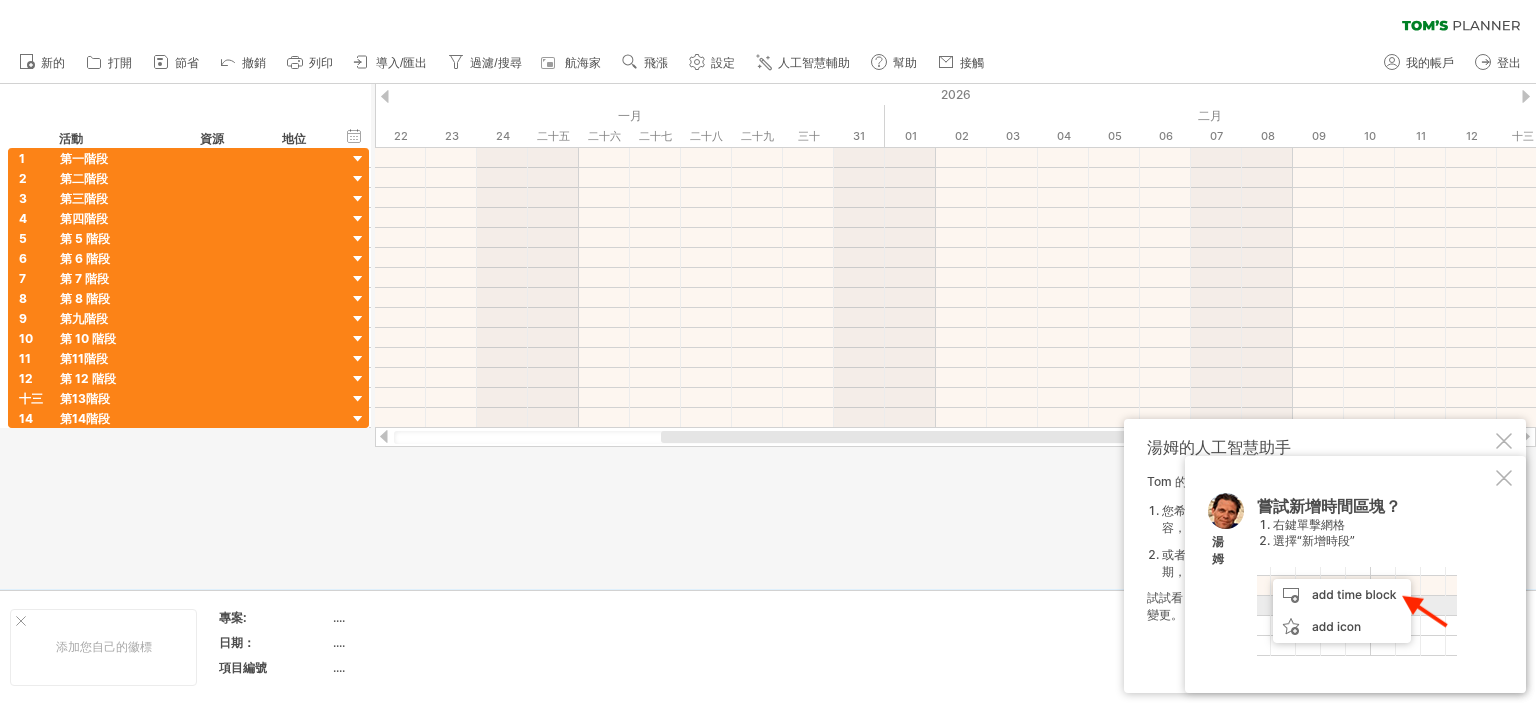 drag, startPoint x: 972, startPoint y: 439, endPoint x: 982, endPoint y: 435, distance: 10.770329 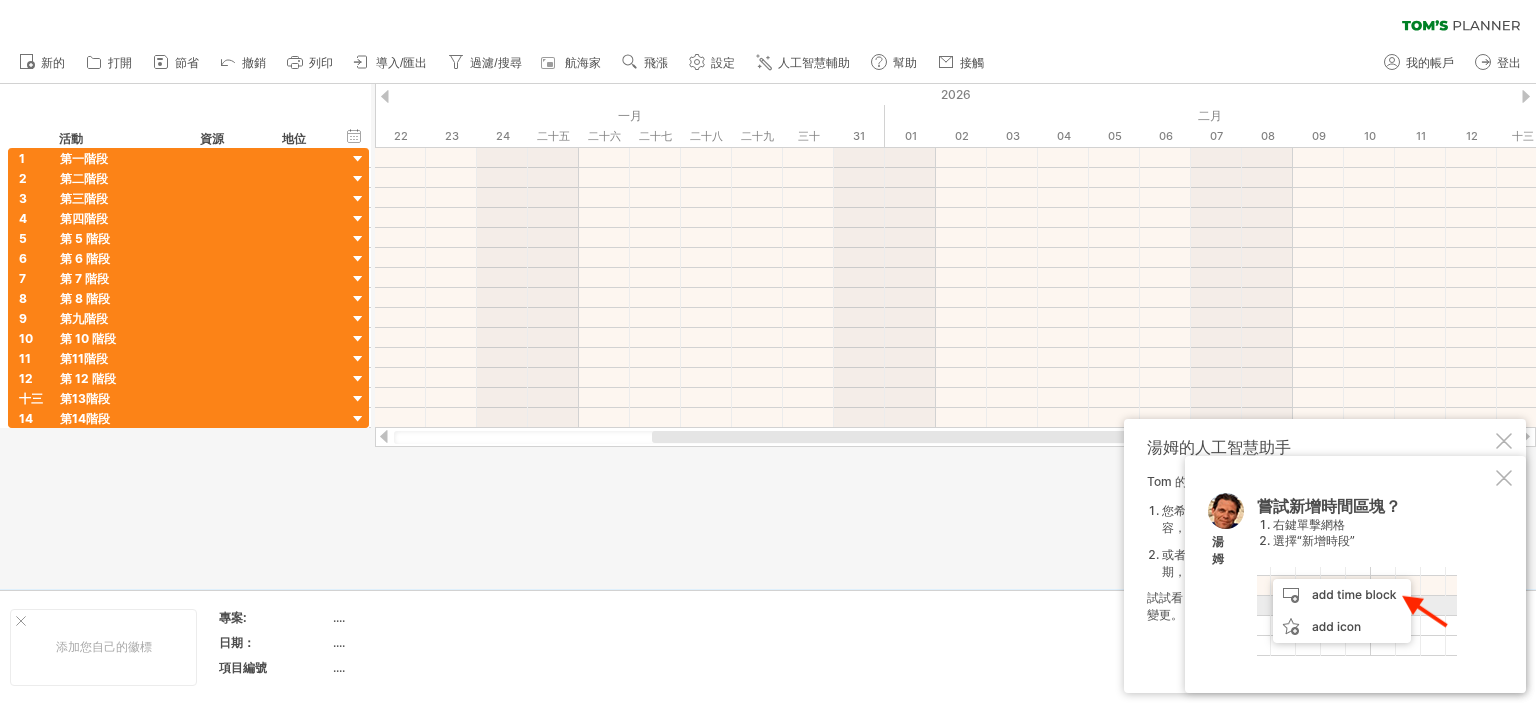 click at bounding box center [1526, 96] 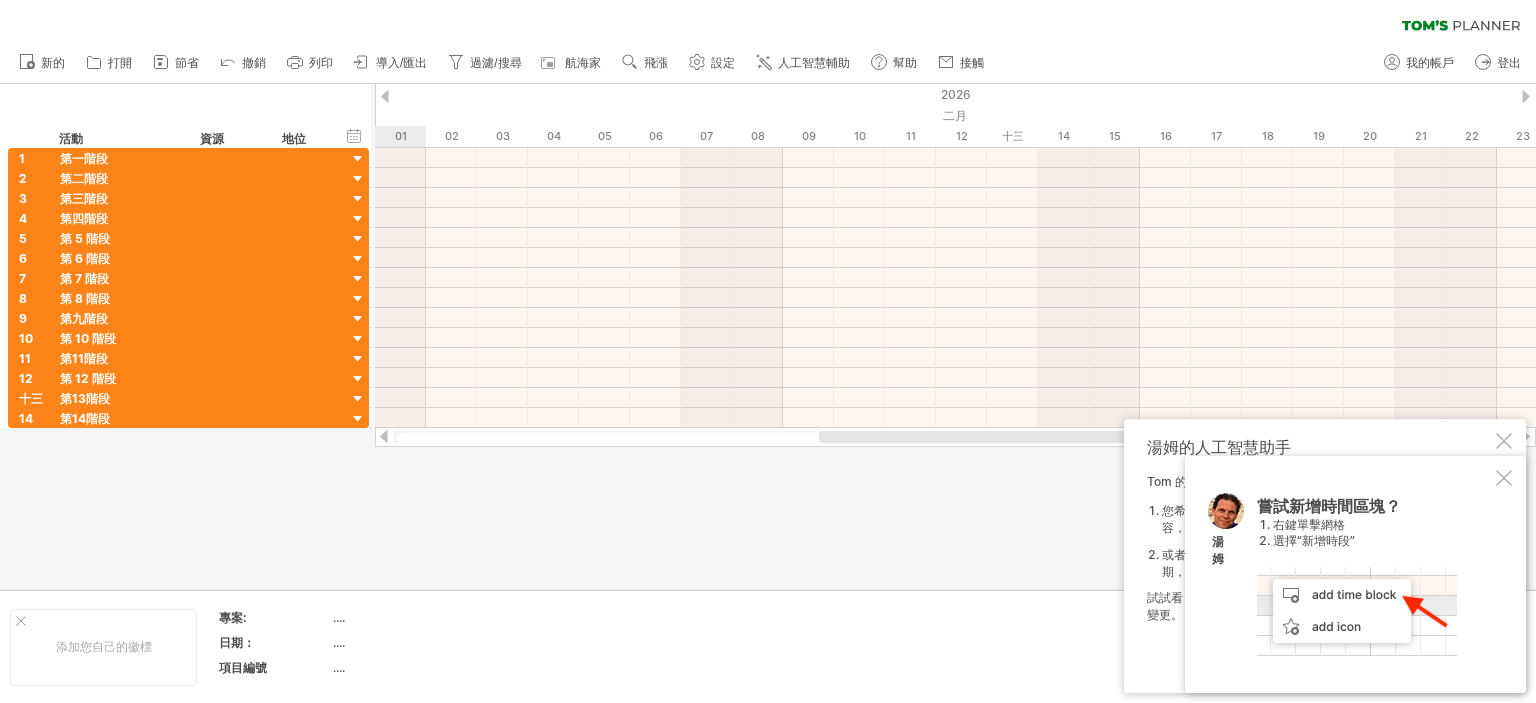 click at bounding box center (1526, 96) 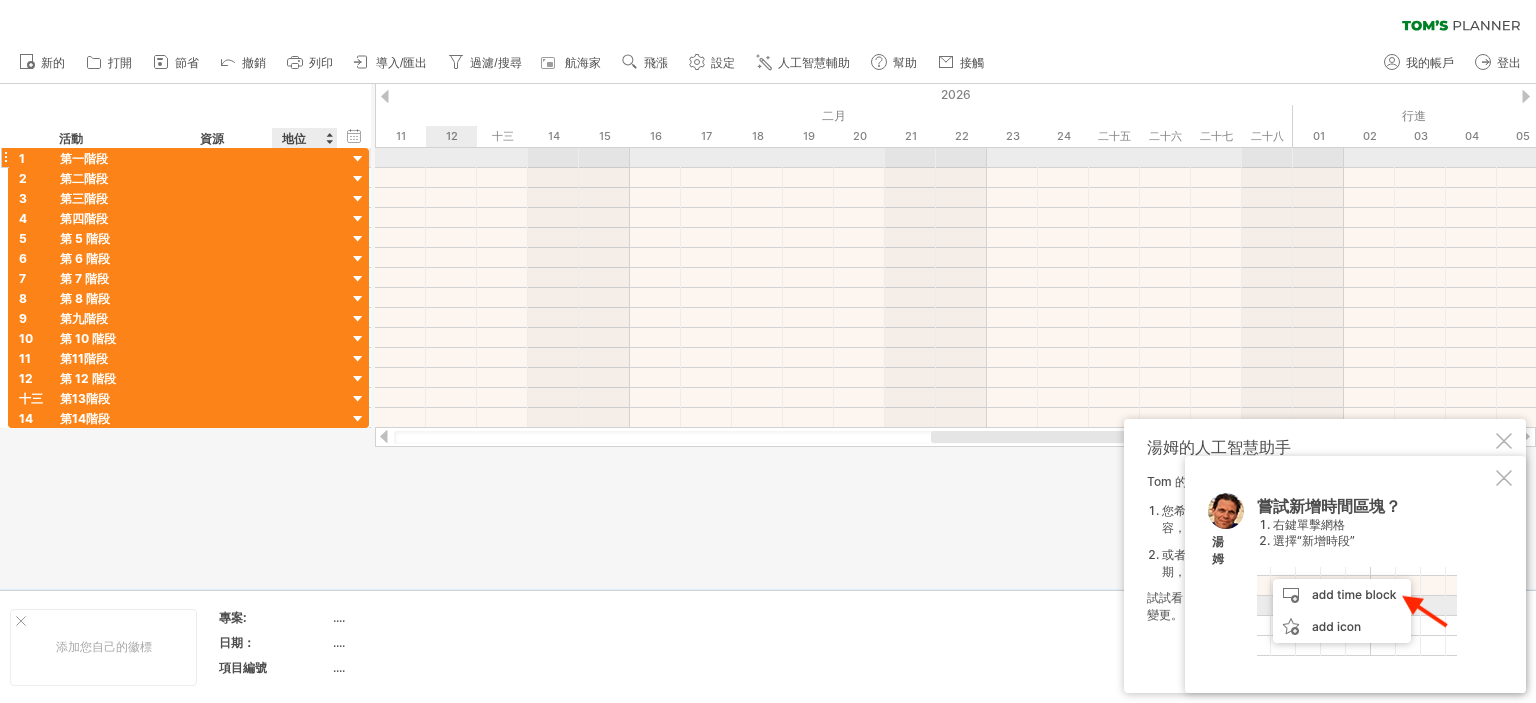 click at bounding box center [358, 159] 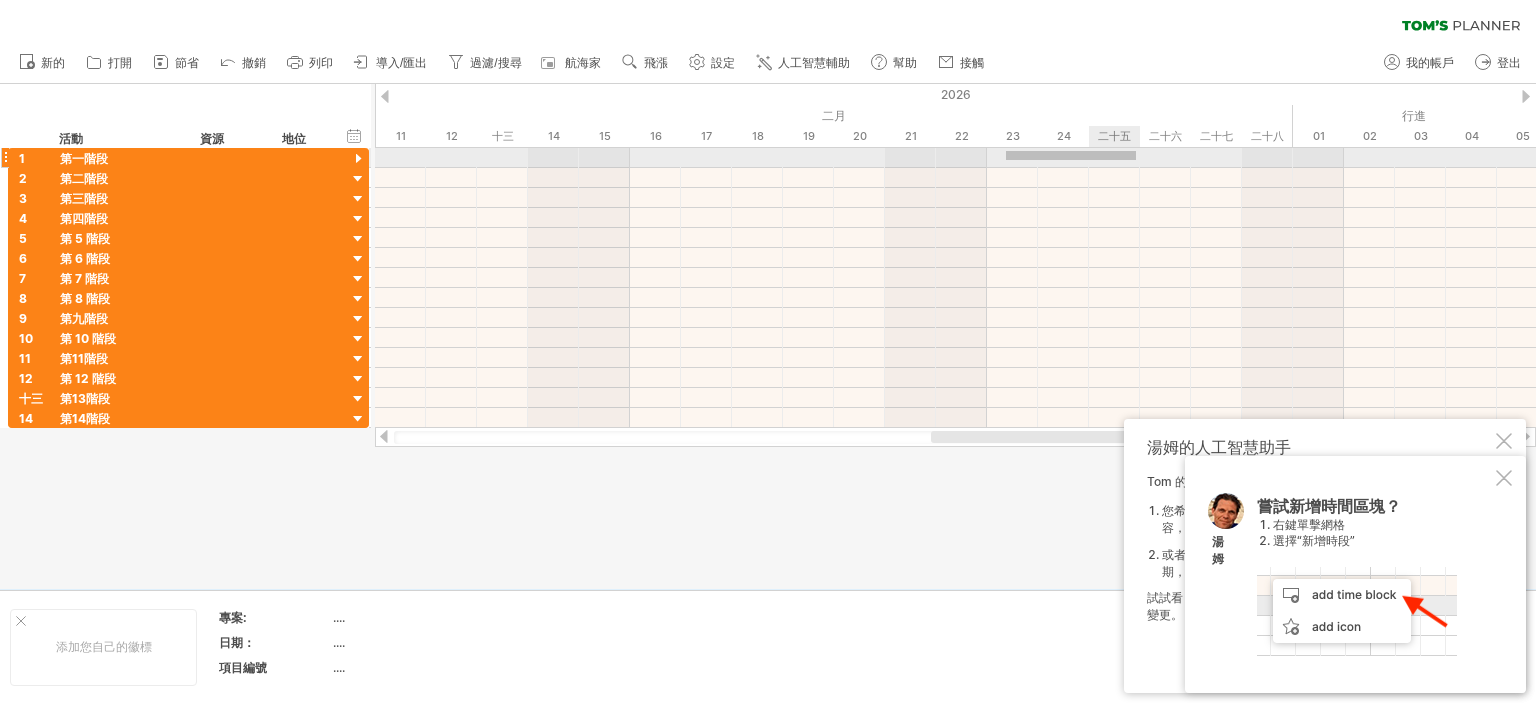drag, startPoint x: 1006, startPoint y: 151, endPoint x: 1138, endPoint y: 163, distance: 132.54433 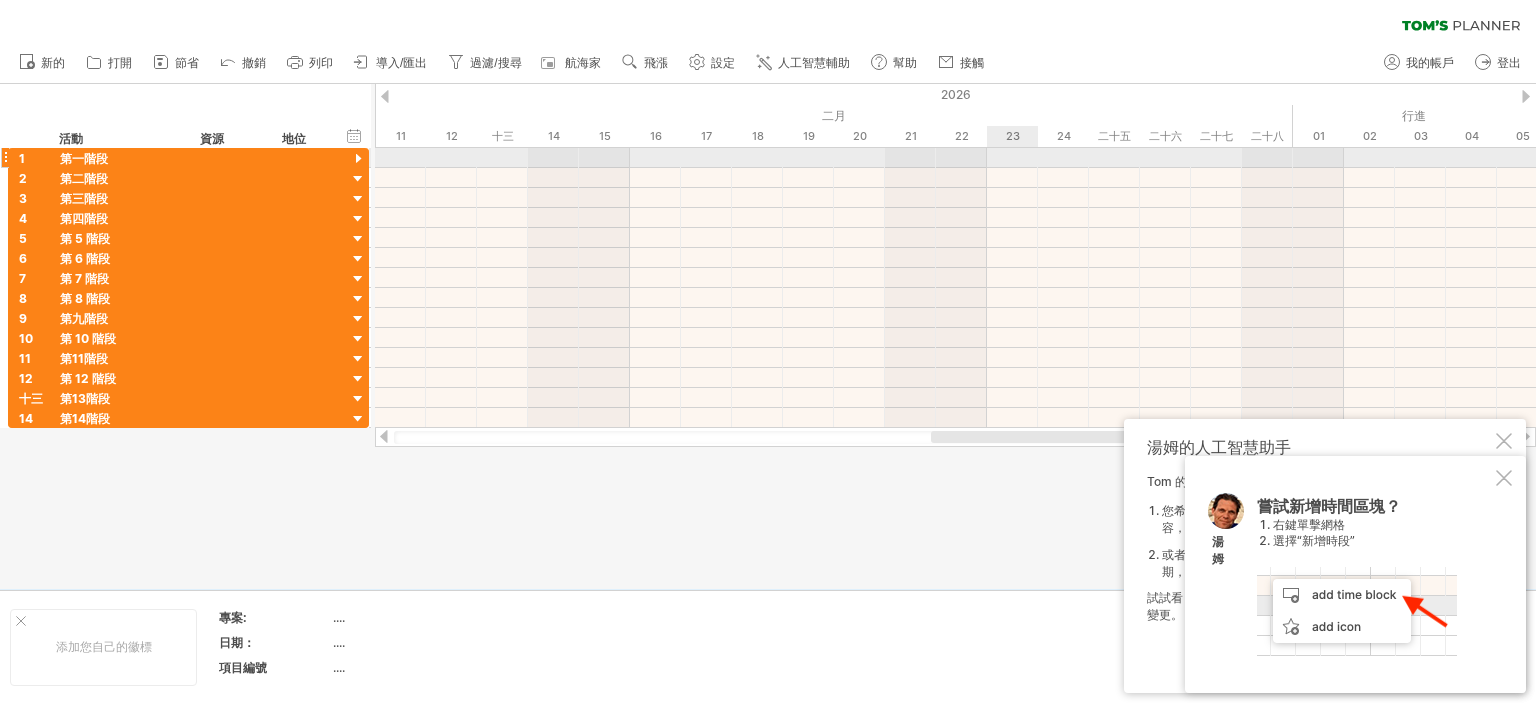 click at bounding box center (955, 158) 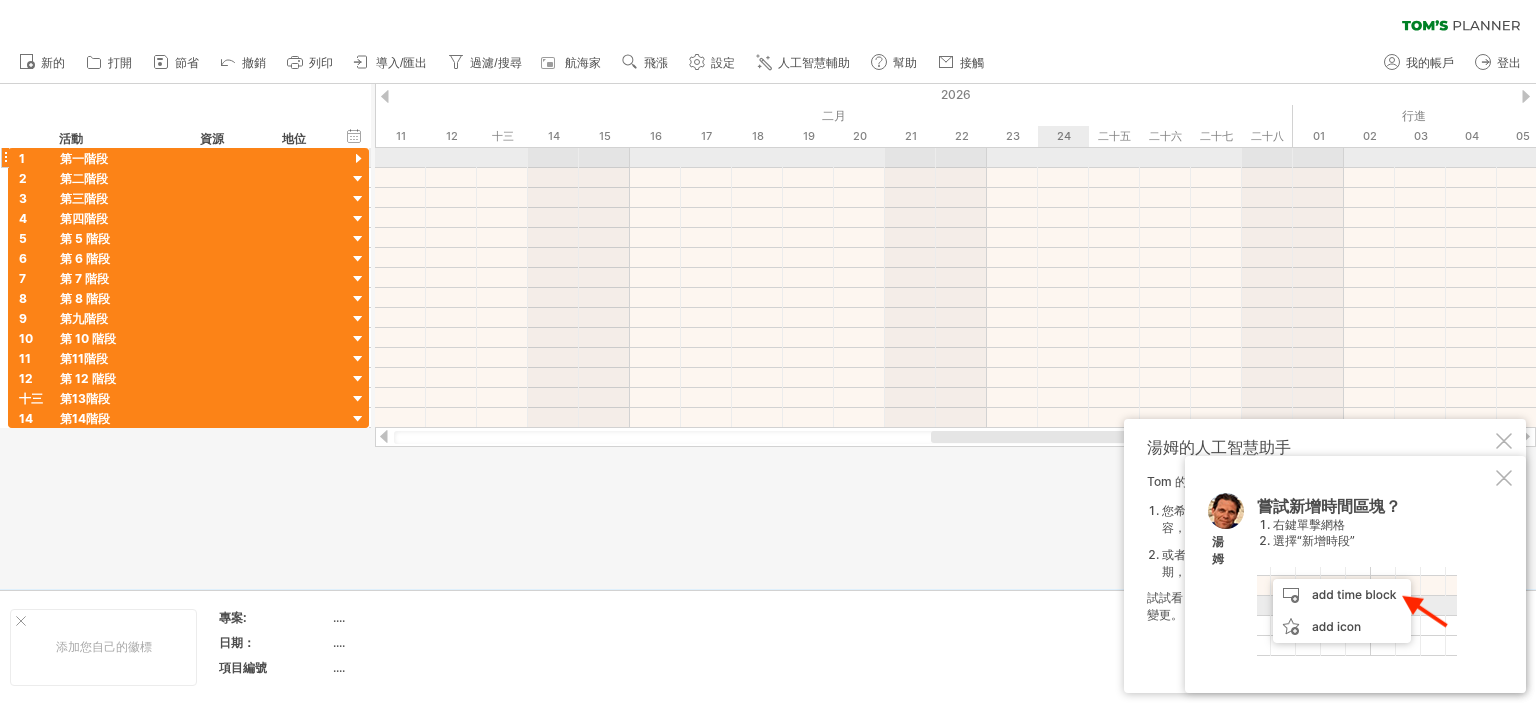 click at bounding box center [955, 158] 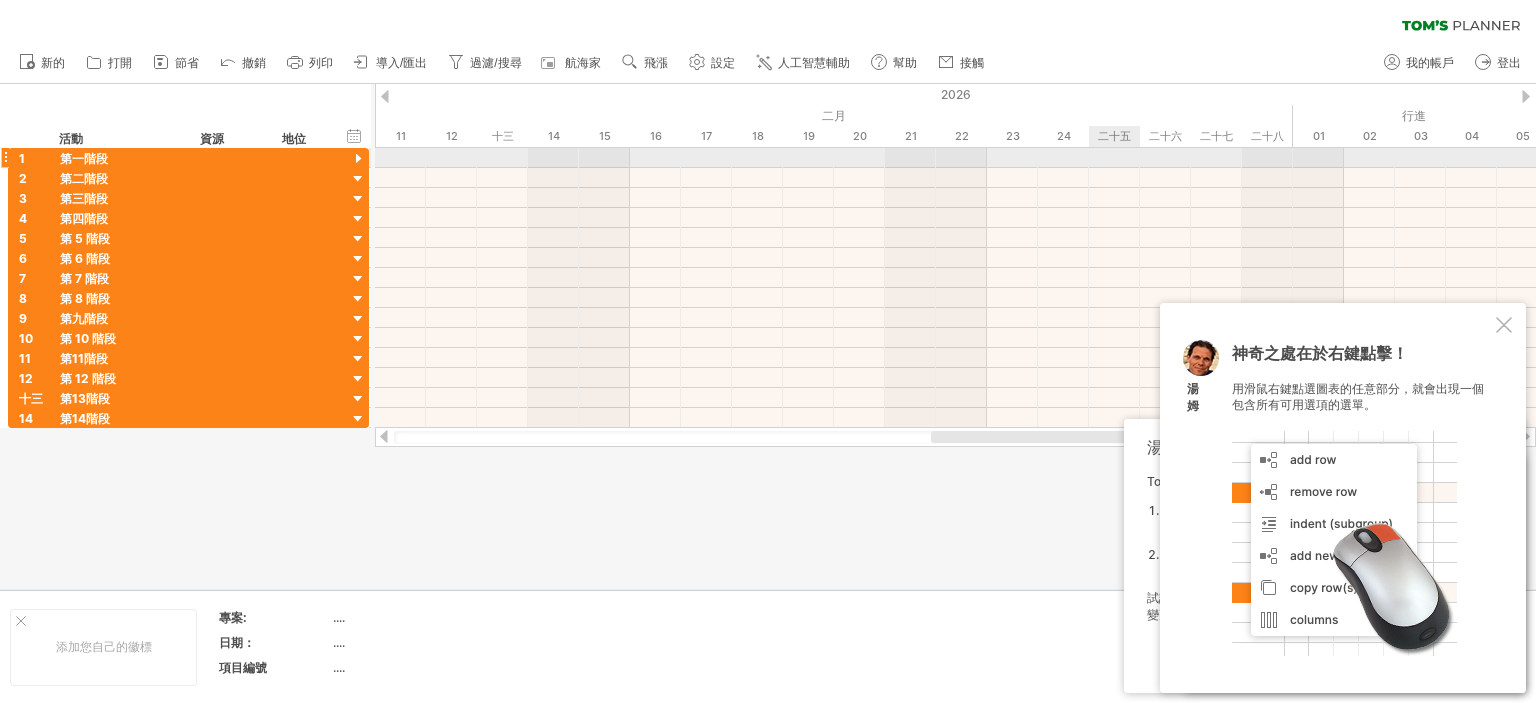 click at bounding box center (955, 158) 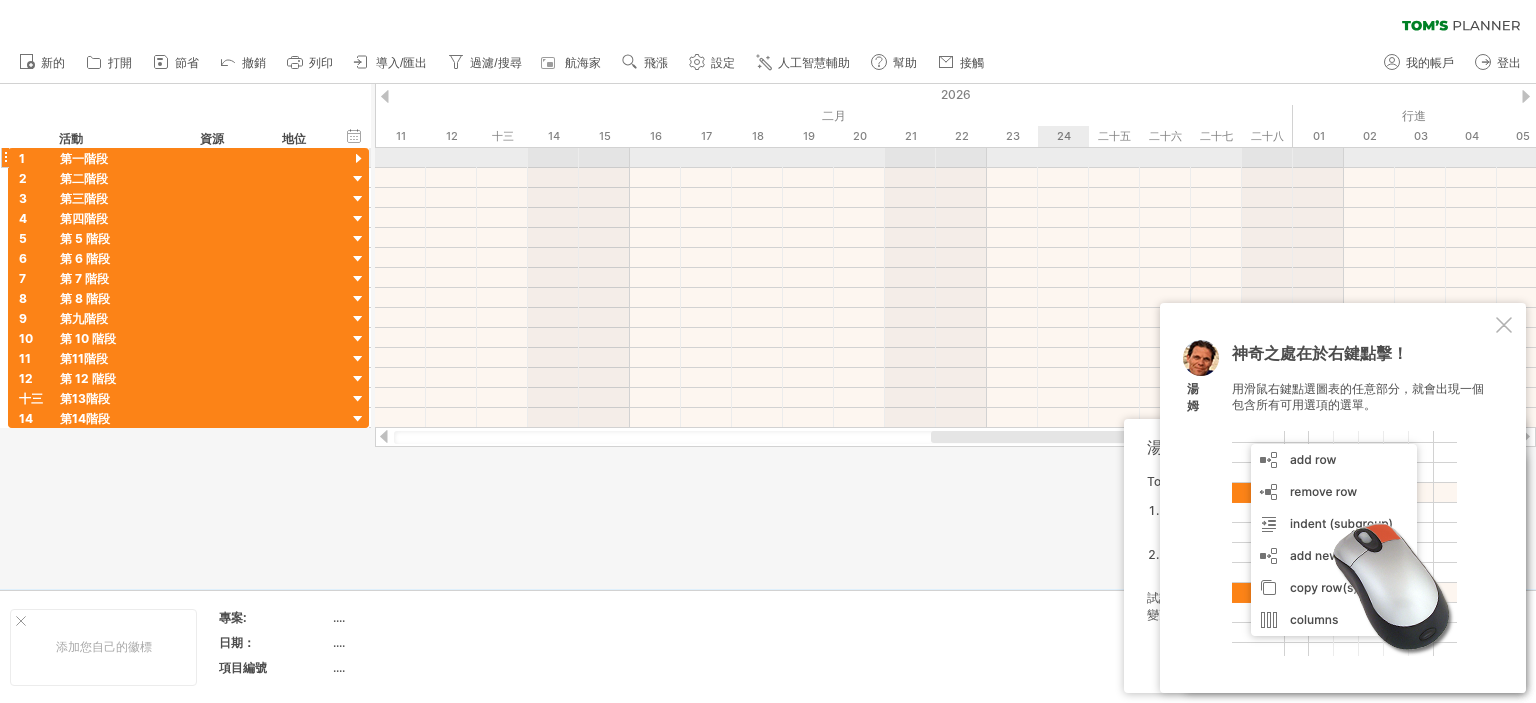drag, startPoint x: 967, startPoint y: 159, endPoint x: 1055, endPoint y: 159, distance: 88 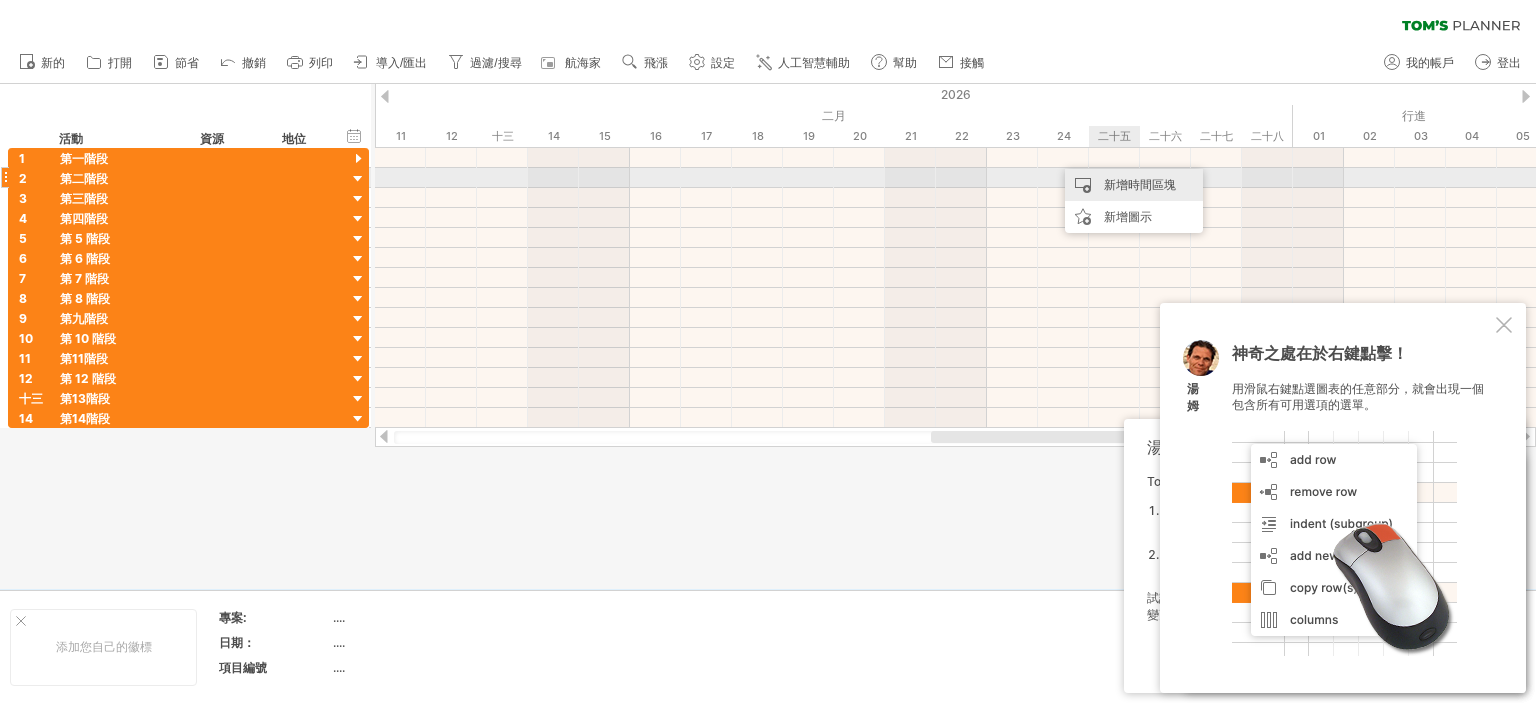 click on "新增時間區塊" at bounding box center [1140, 184] 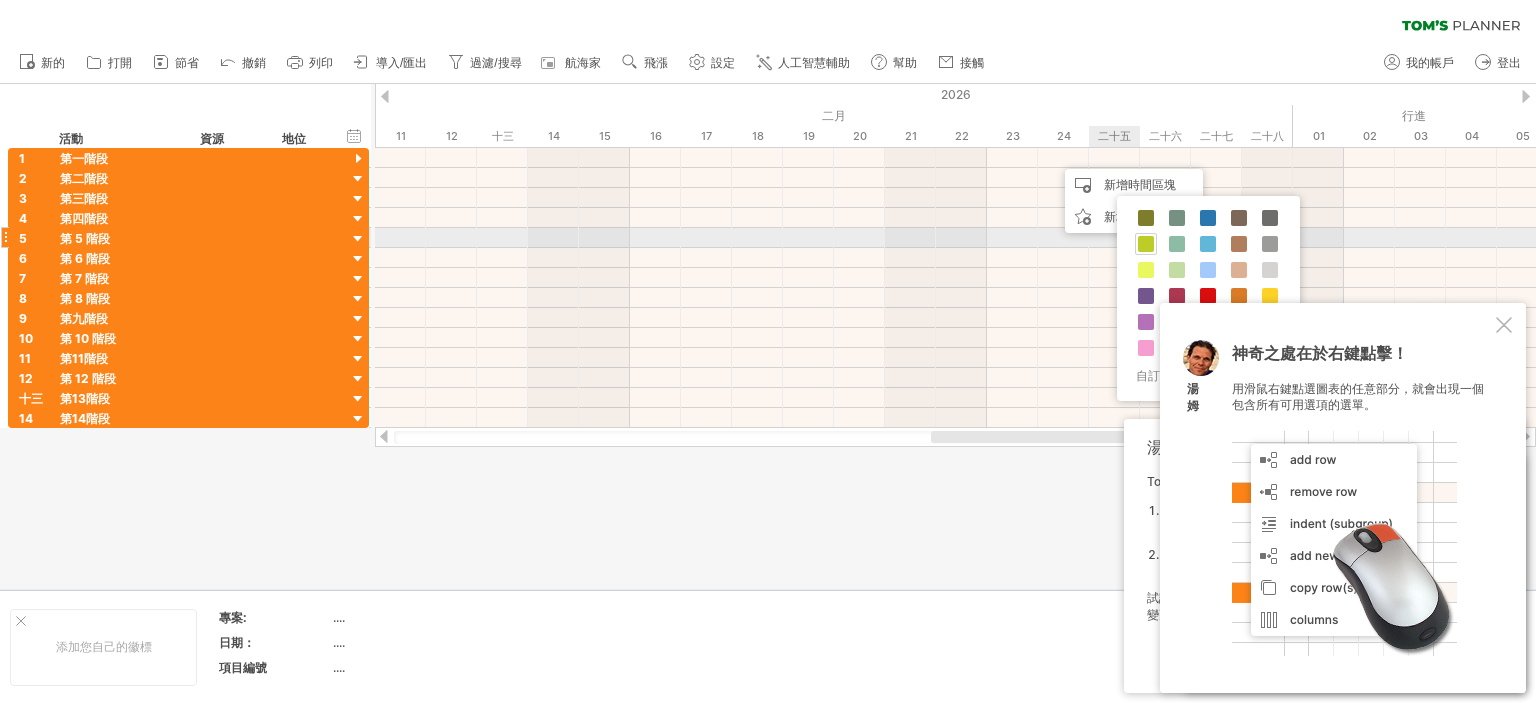 click at bounding box center (1146, 244) 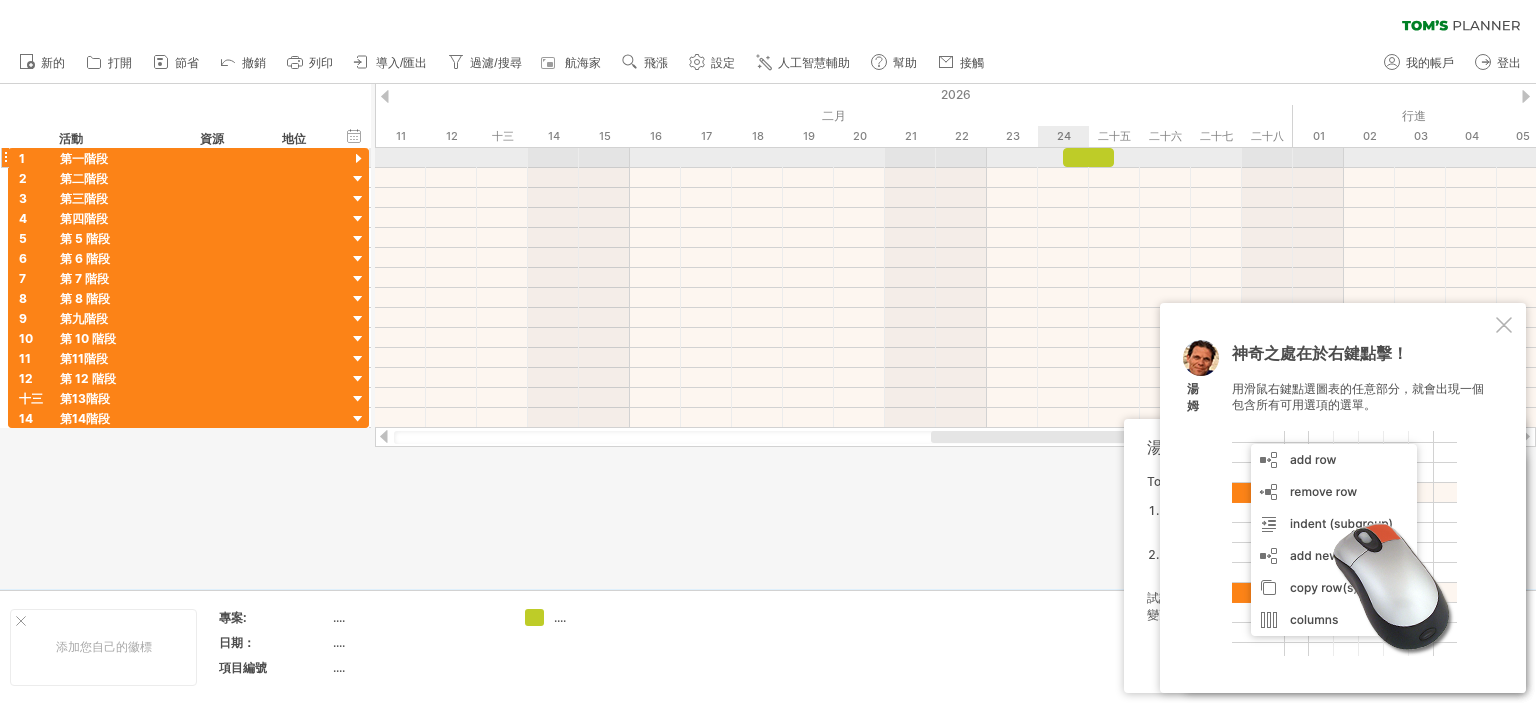 click at bounding box center [955, 158] 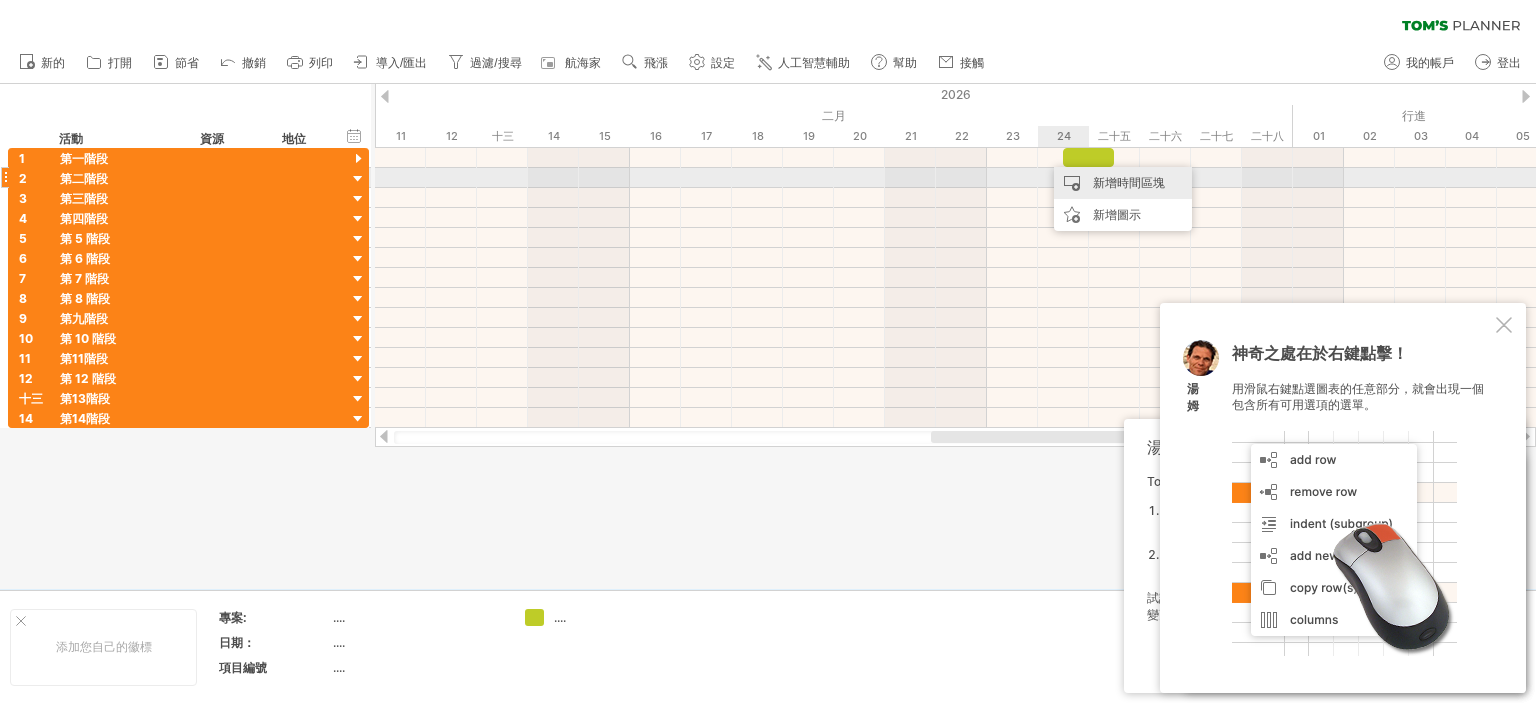 click on "新增時間區塊" at bounding box center (1123, 183) 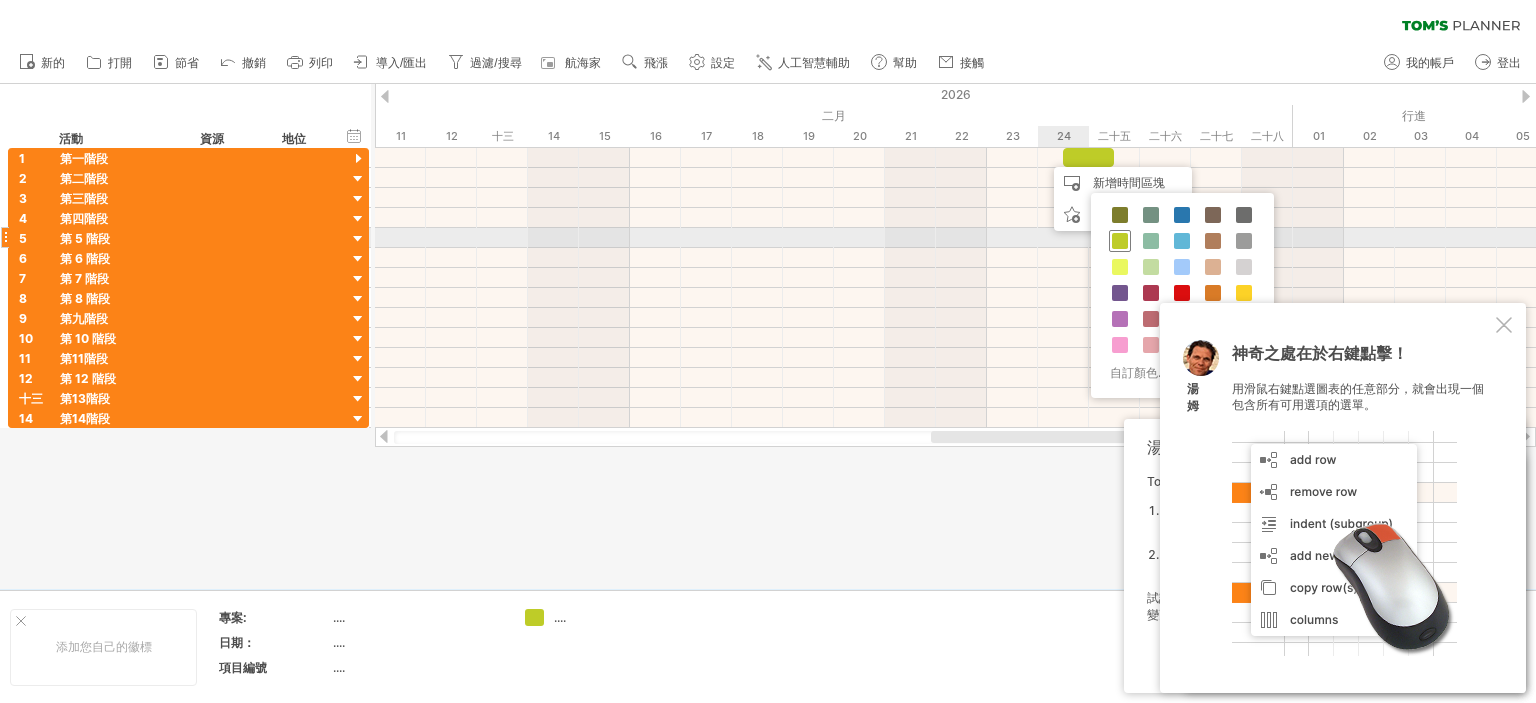 click at bounding box center (1120, 241) 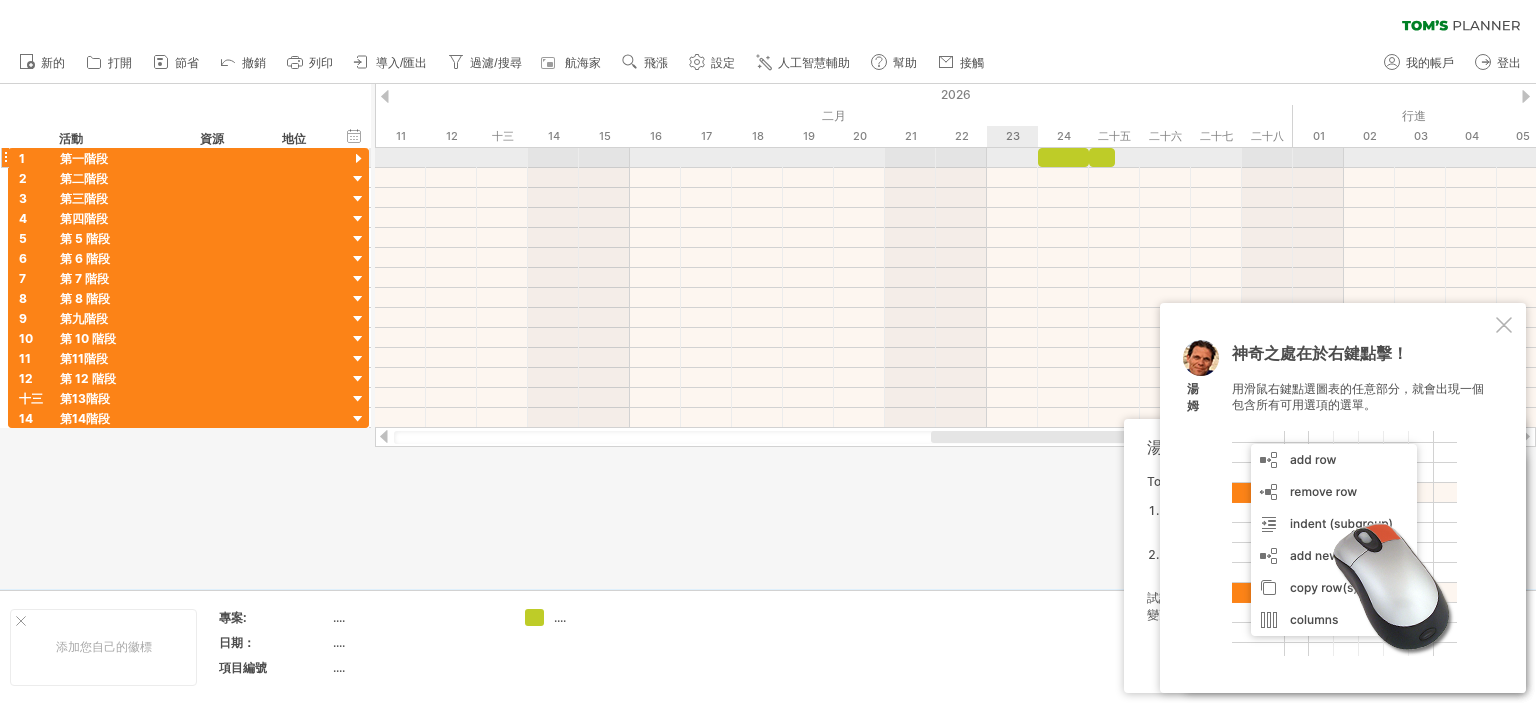 click at bounding box center (955, 158) 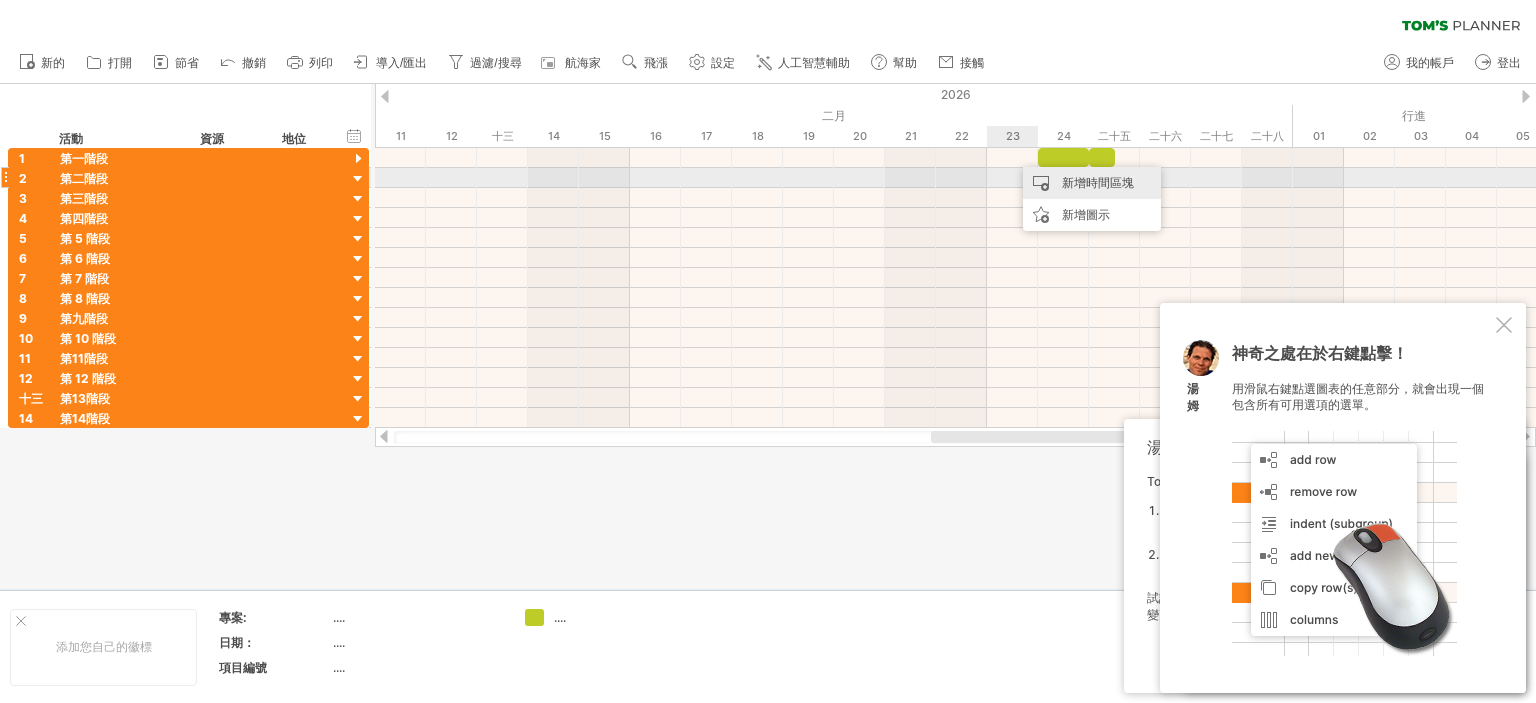 click on "新增時間區塊" at bounding box center [1098, 182] 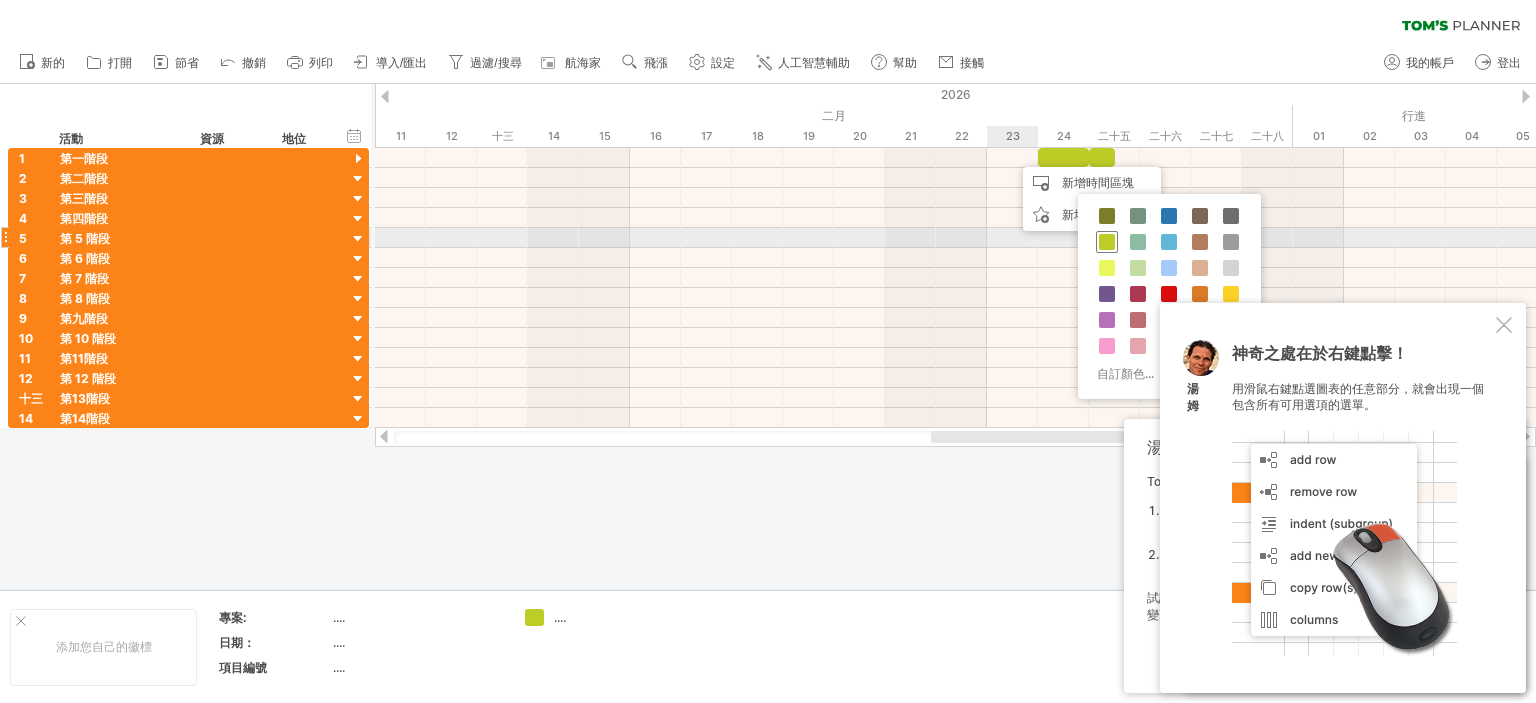 click at bounding box center (1107, 242) 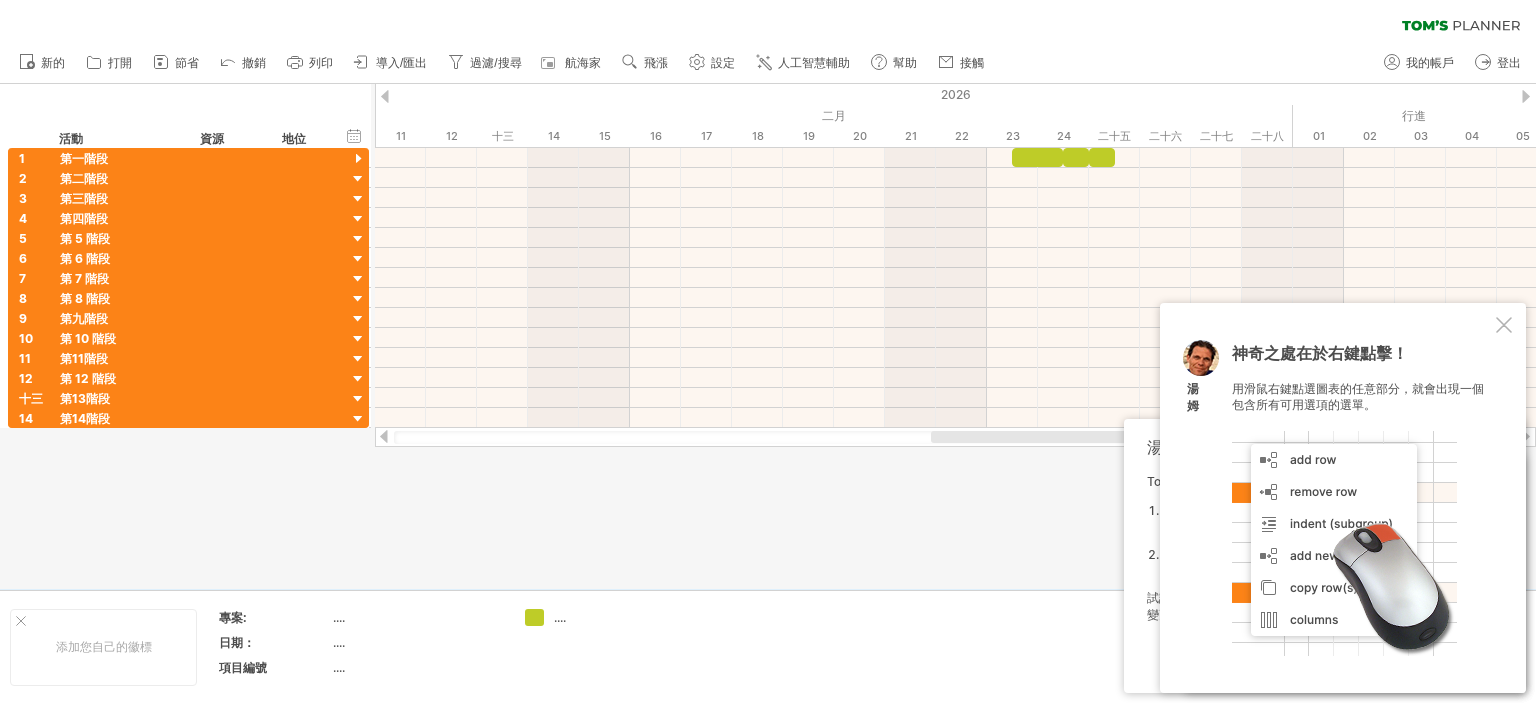 click at bounding box center (768, 336) 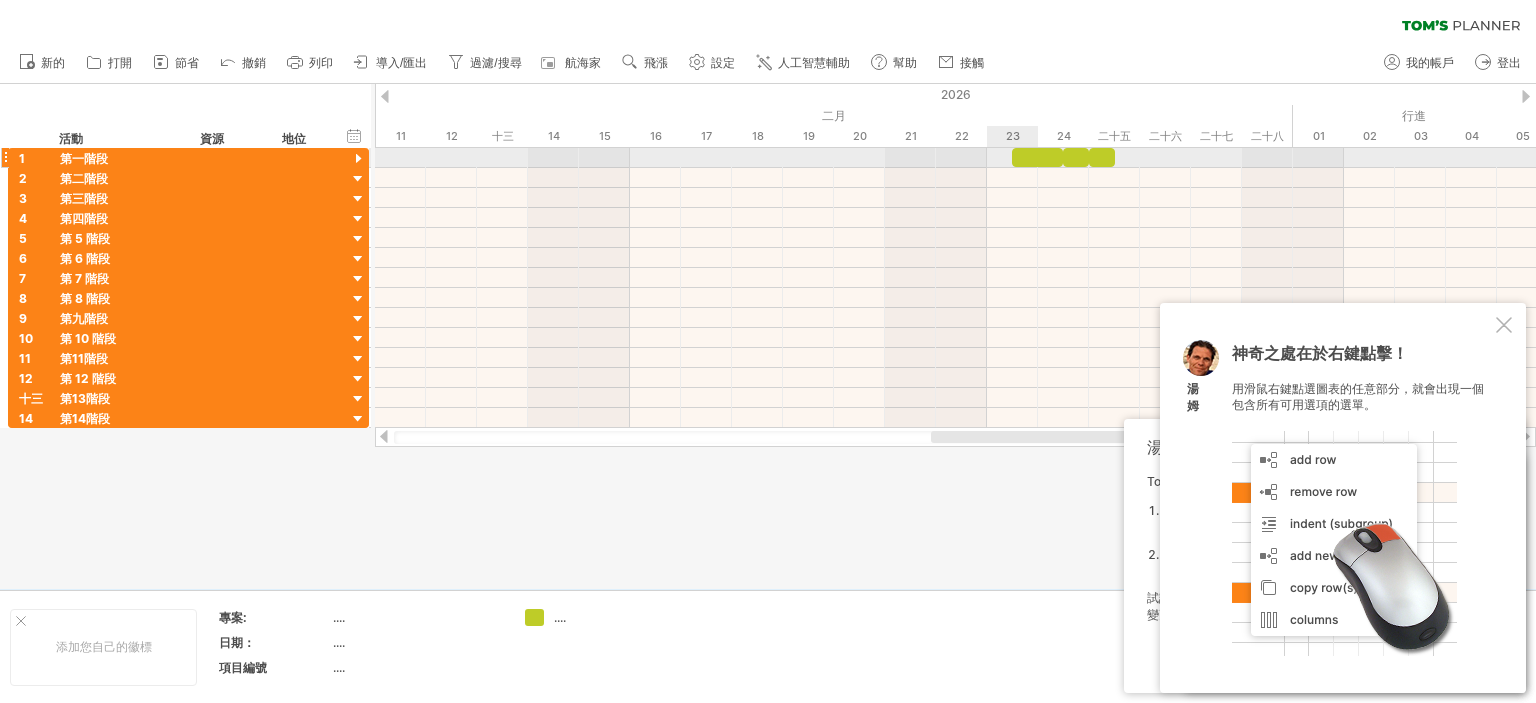 click at bounding box center [955, 158] 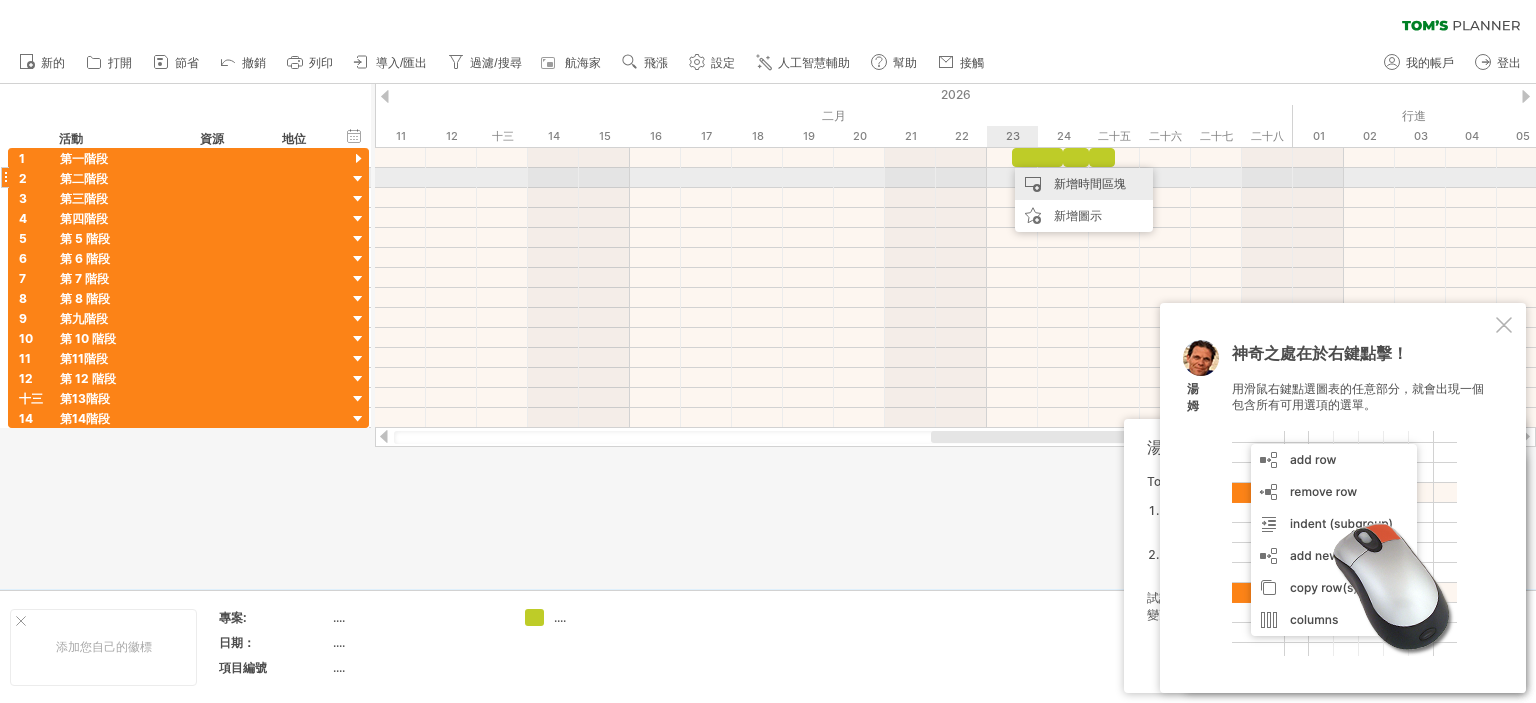 click on "新增時間區塊" at bounding box center [1084, 184] 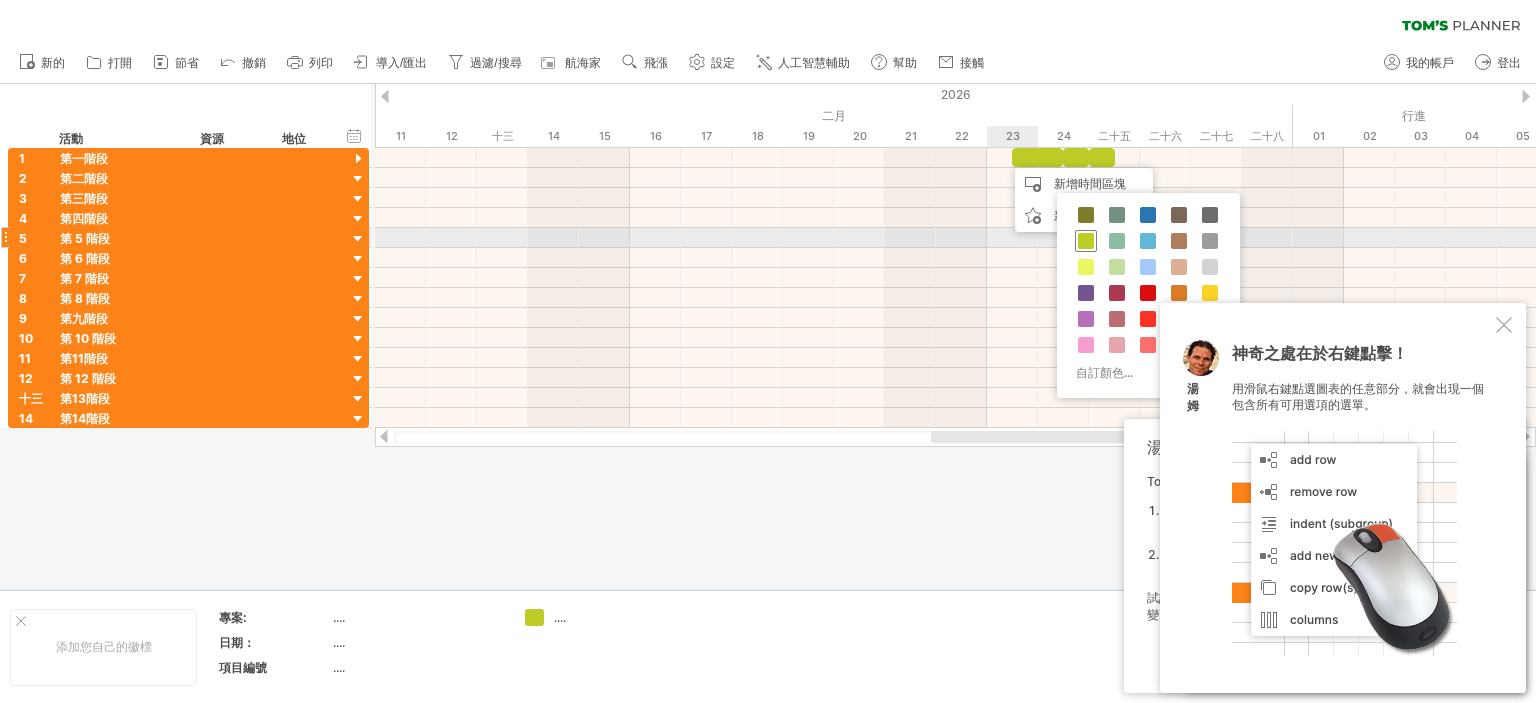 click at bounding box center (1086, 241) 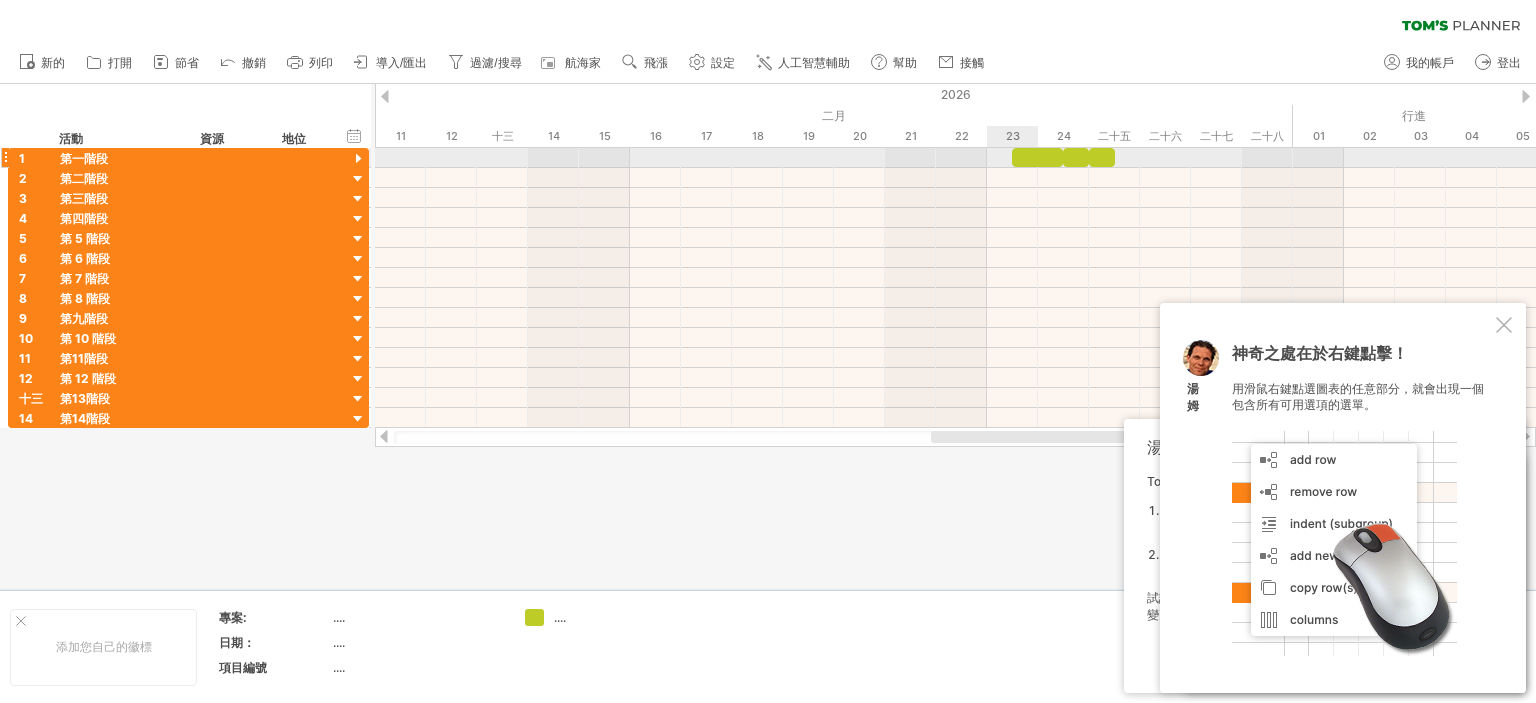 click at bounding box center (955, 158) 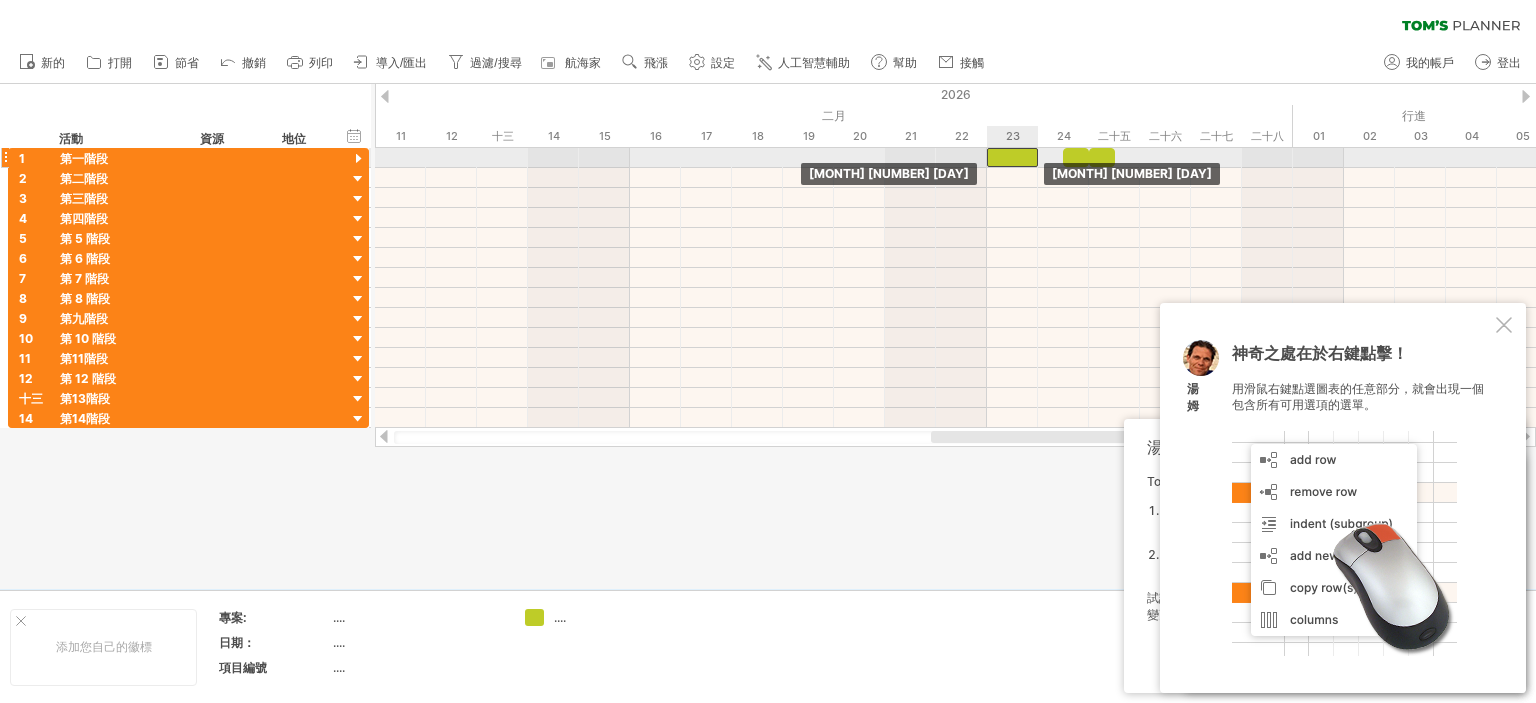 drag, startPoint x: 1025, startPoint y: 160, endPoint x: 1005, endPoint y: 159, distance: 20.024984 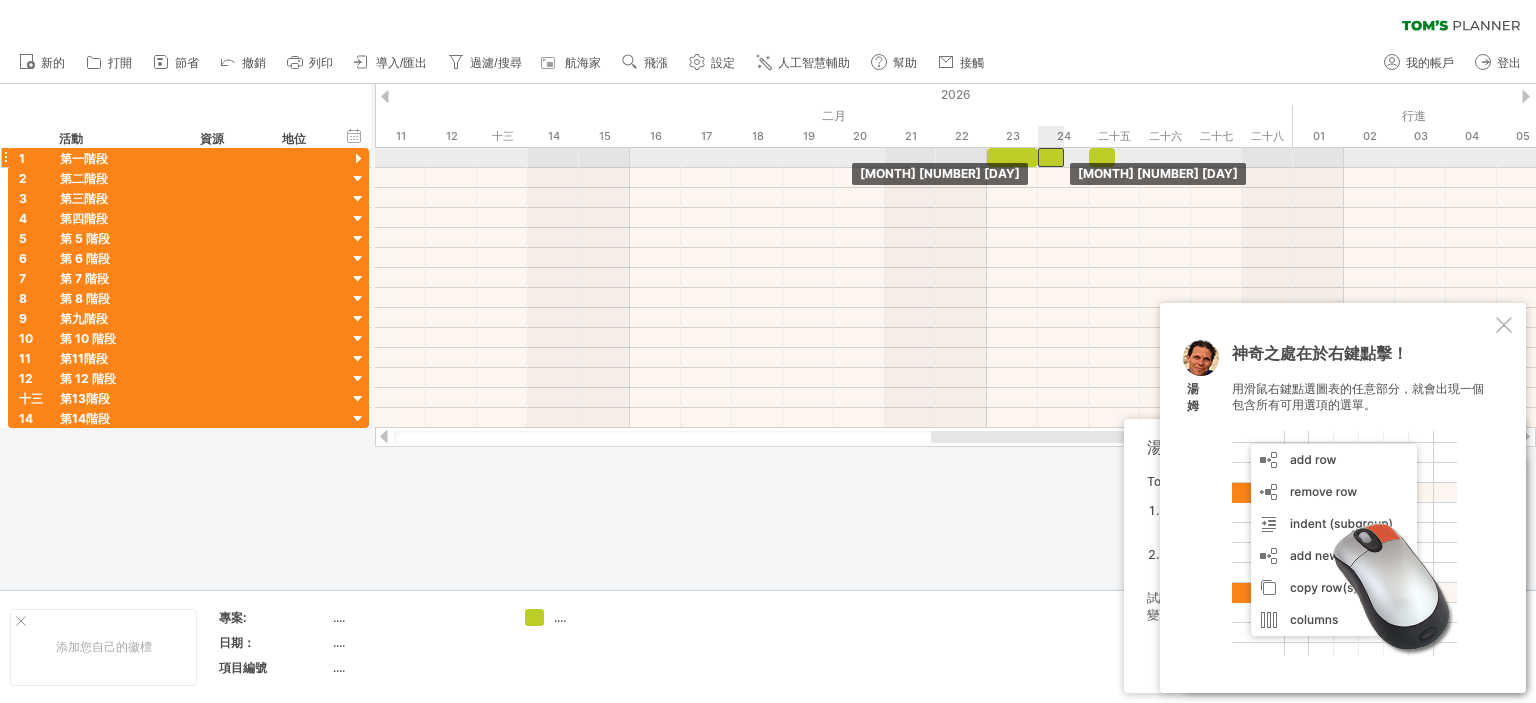 drag, startPoint x: 1083, startPoint y: 157, endPoint x: 1060, endPoint y: 158, distance: 23.021729 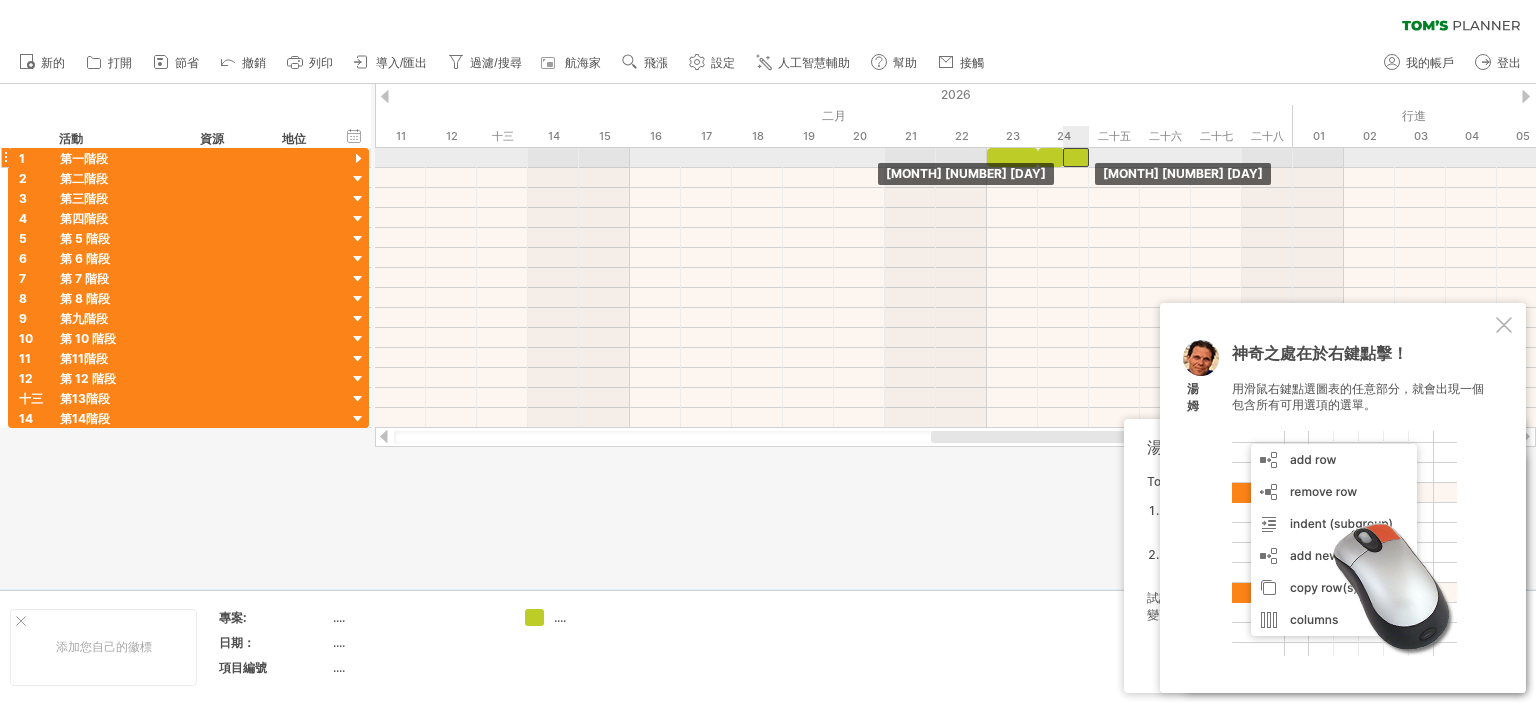drag, startPoint x: 1098, startPoint y: 153, endPoint x: 1081, endPoint y: 153, distance: 17 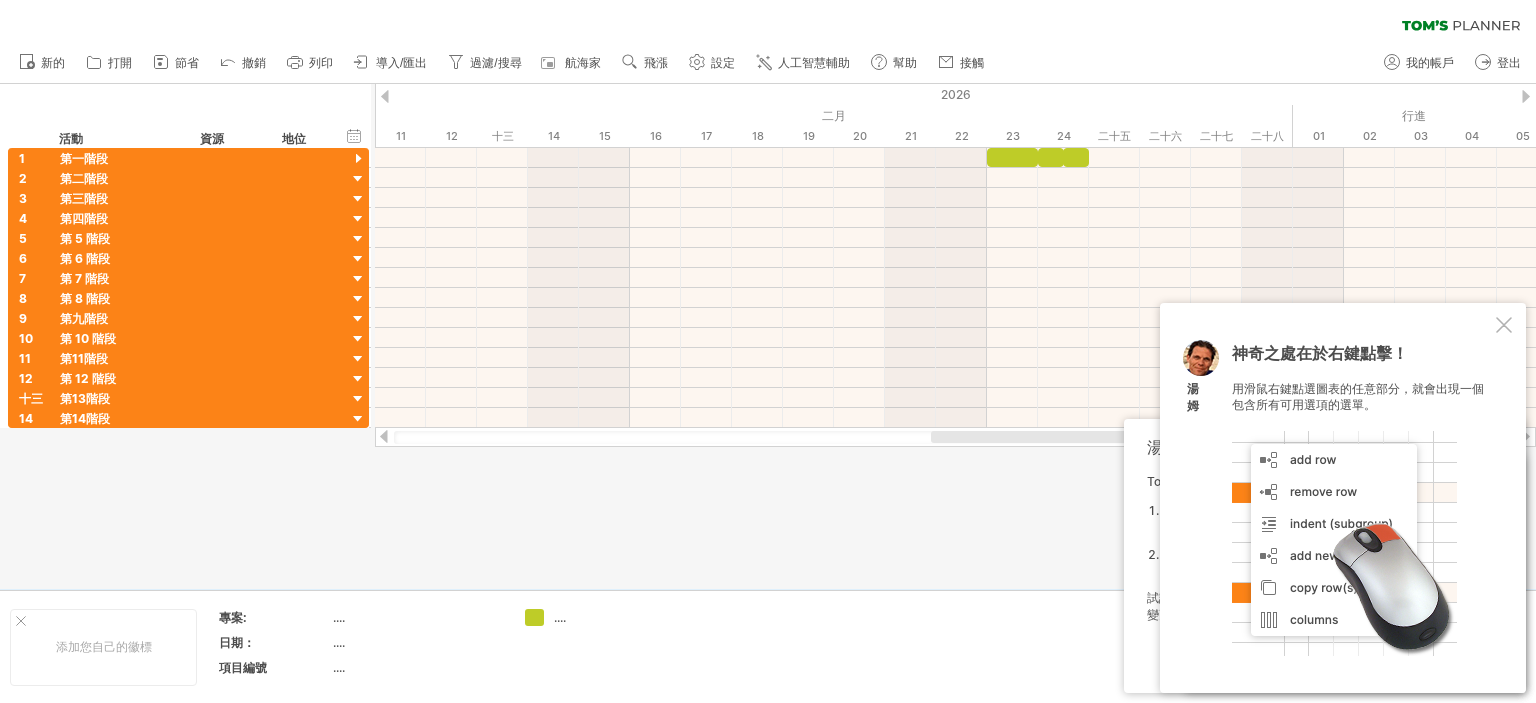 click at bounding box center [768, 336] 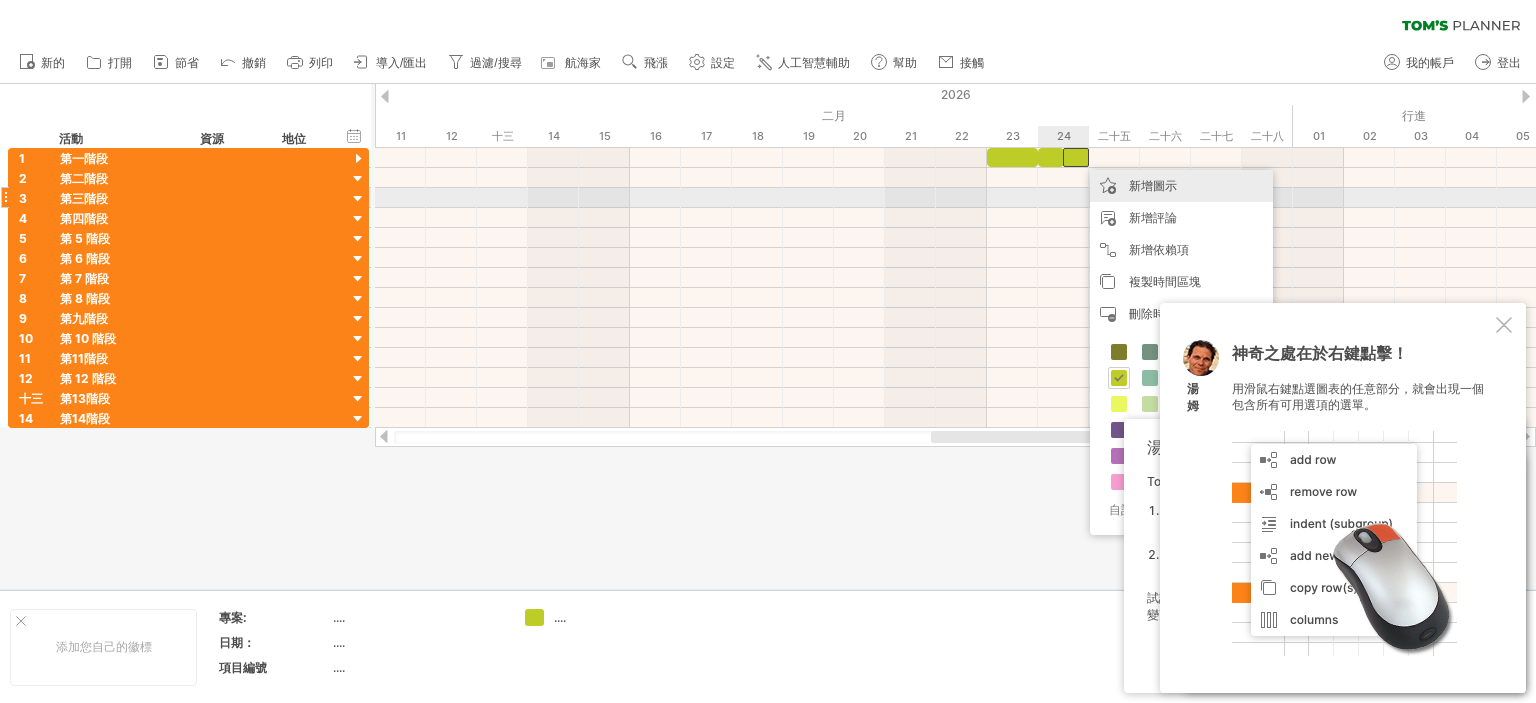 click on "新增圖示" at bounding box center [1153, 185] 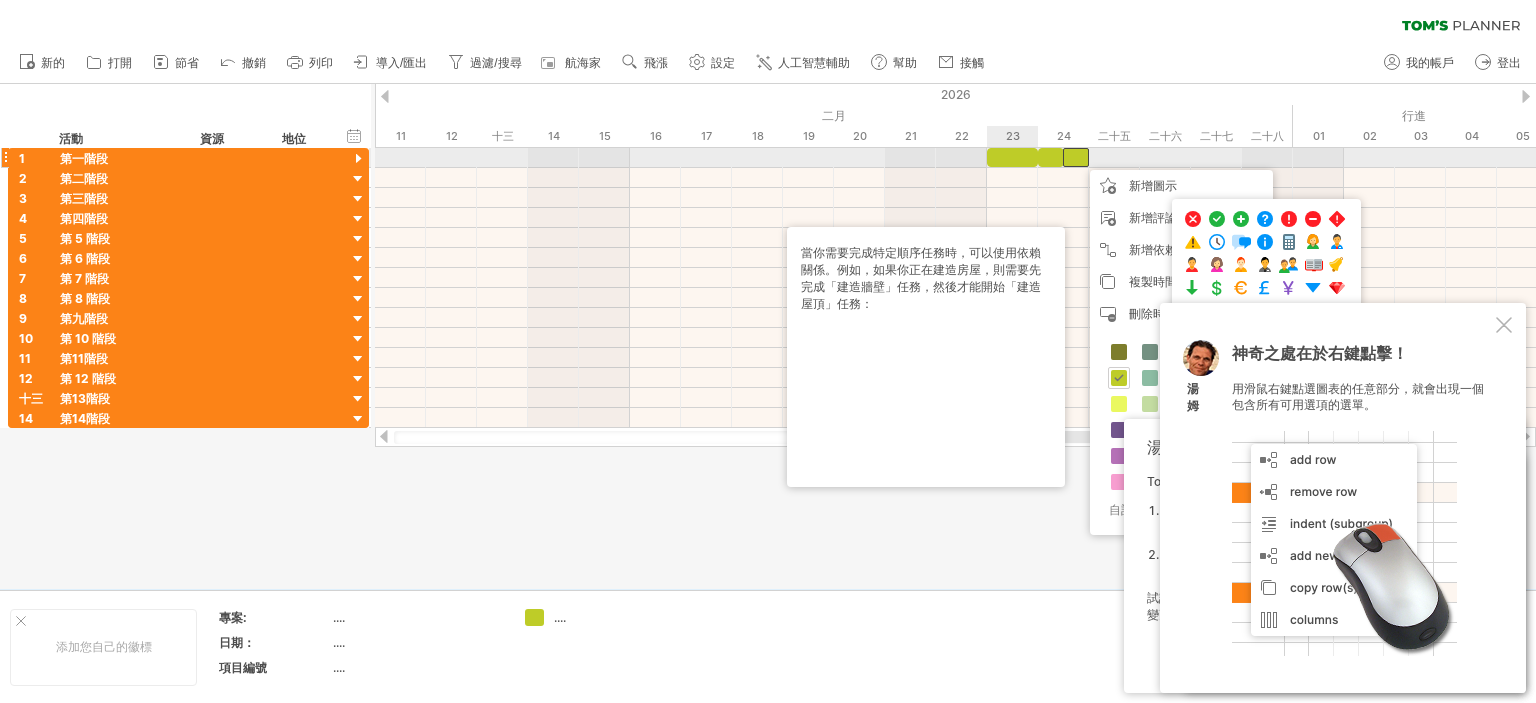click at bounding box center (1012, 157) 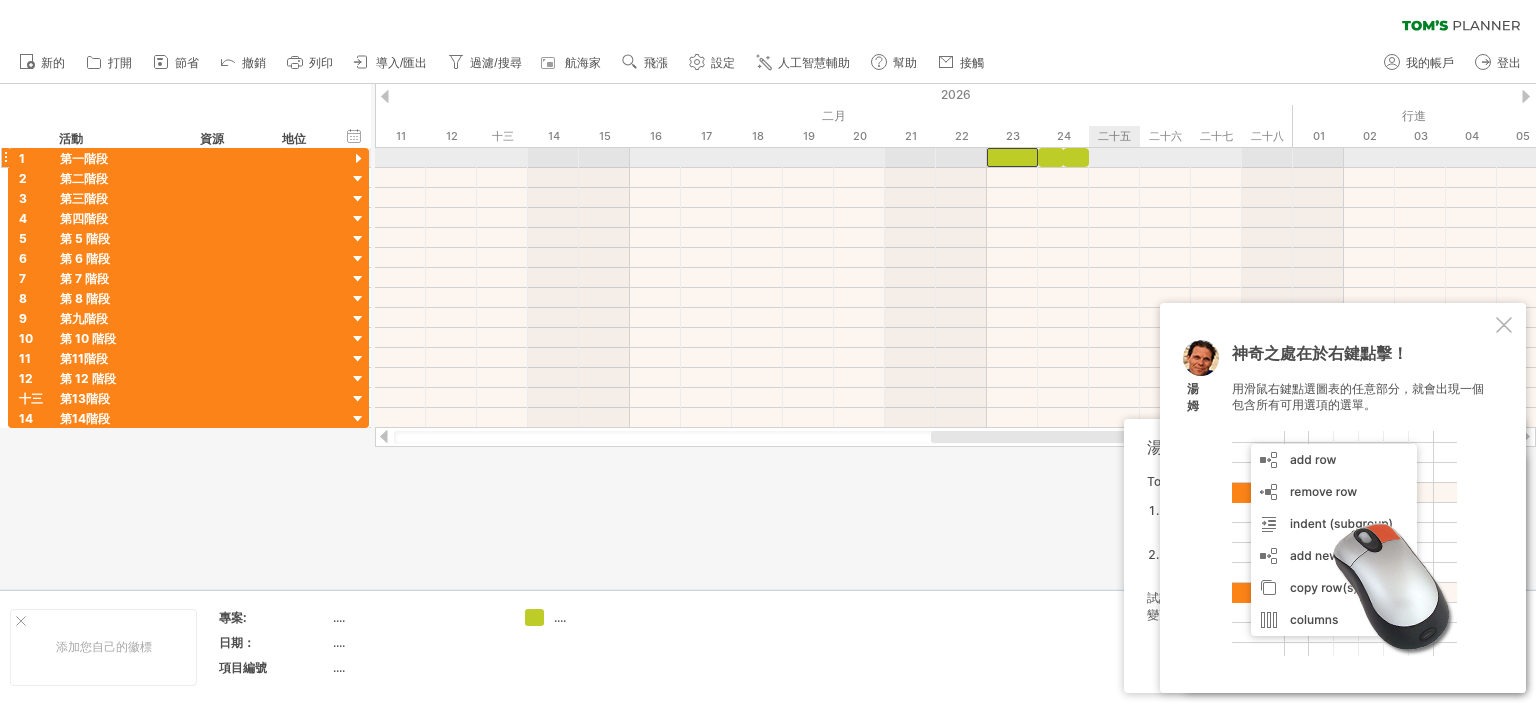 click at bounding box center [955, 158] 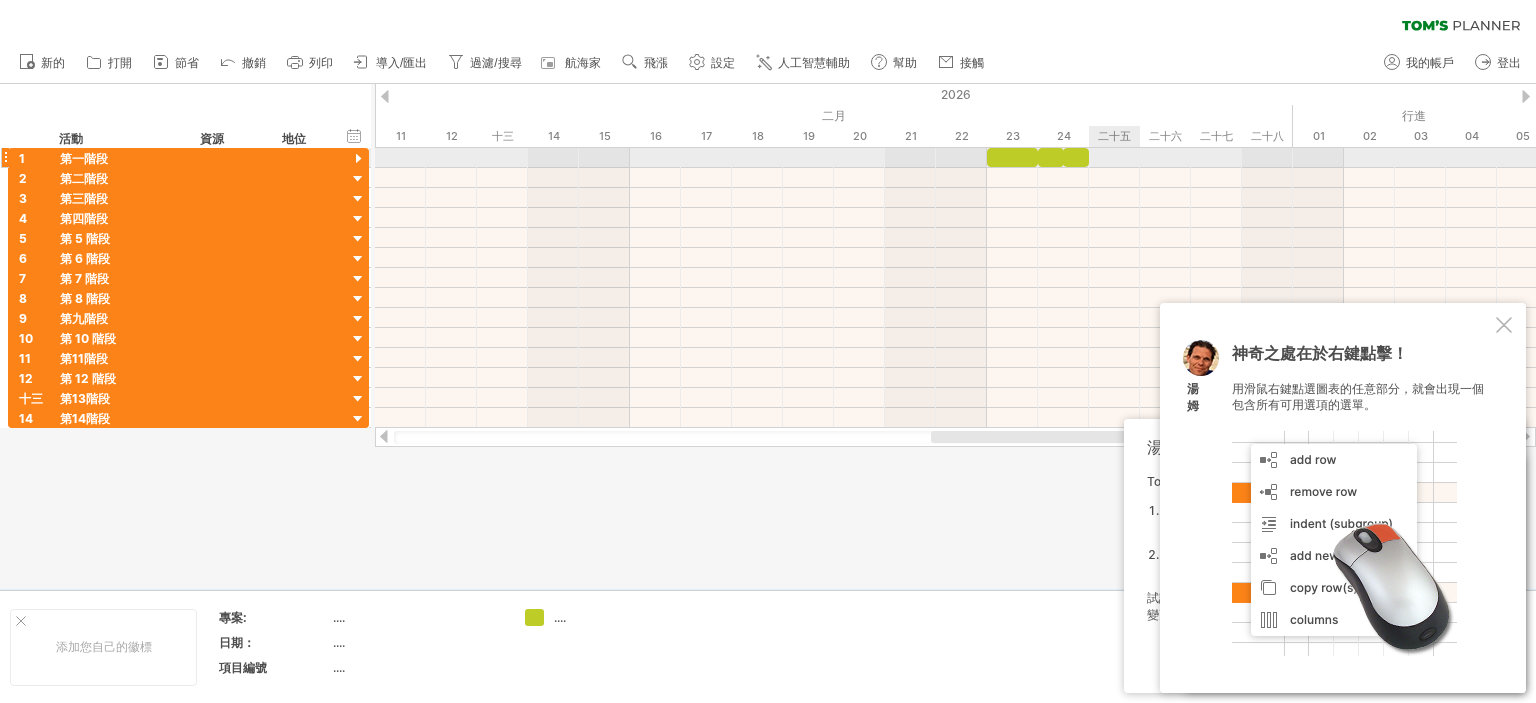 click at bounding box center (955, 158) 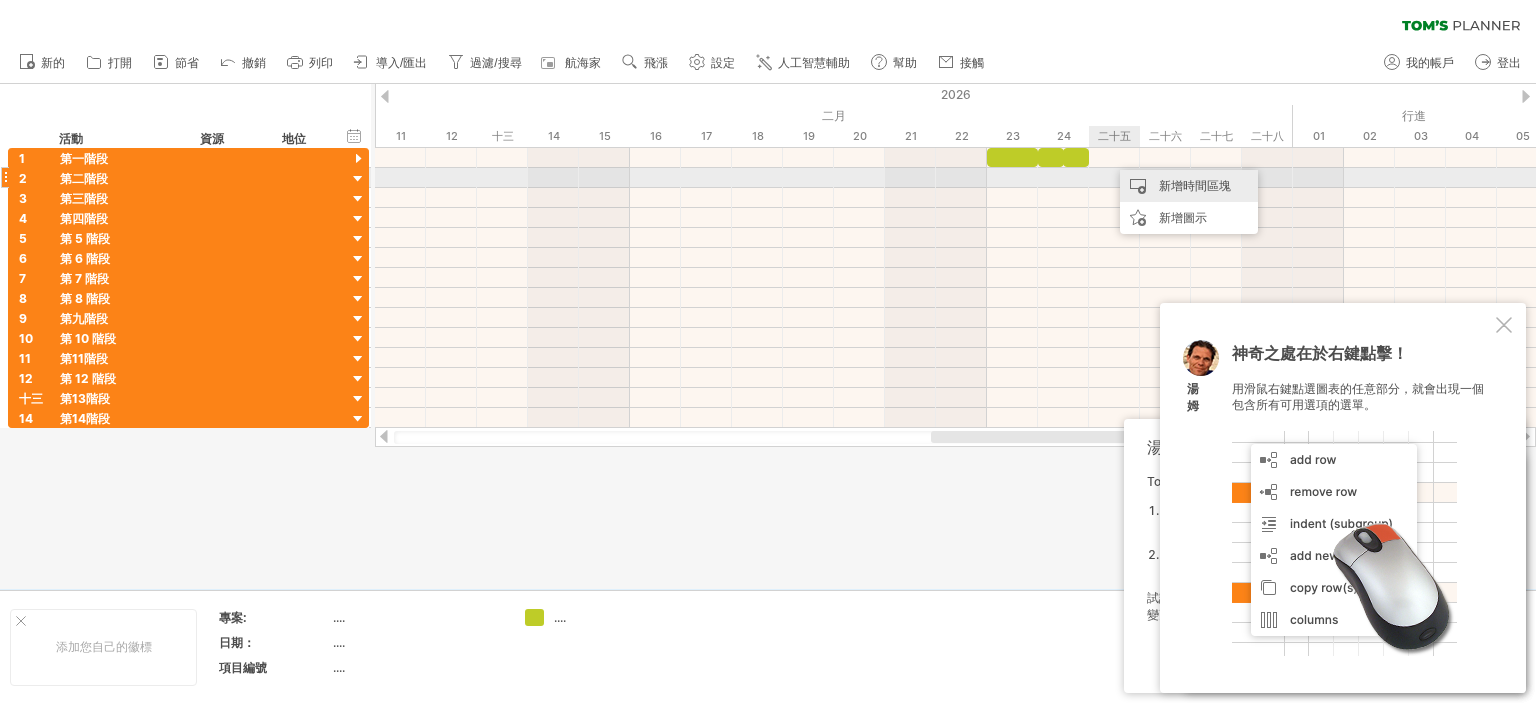 click on "新增時間區塊" at bounding box center [1189, 186] 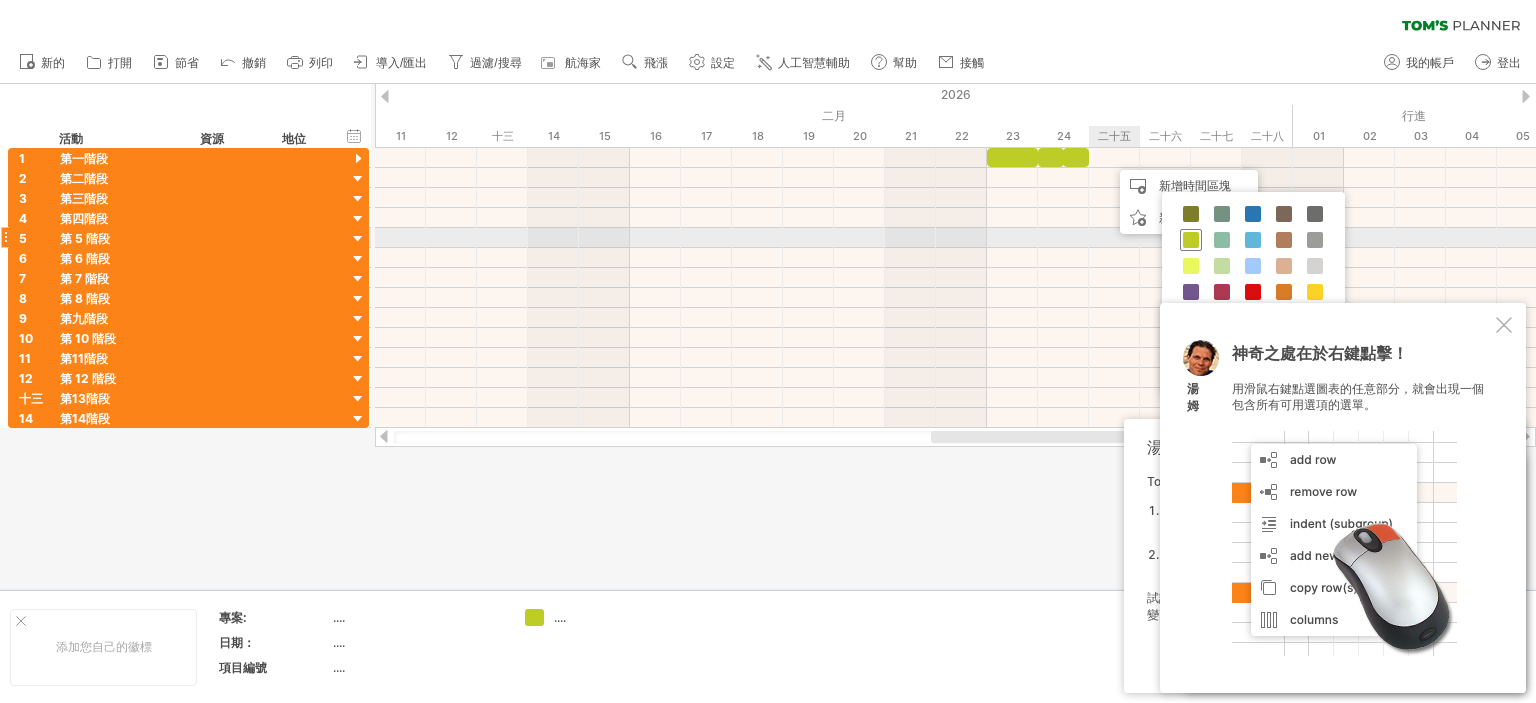 click at bounding box center [1191, 240] 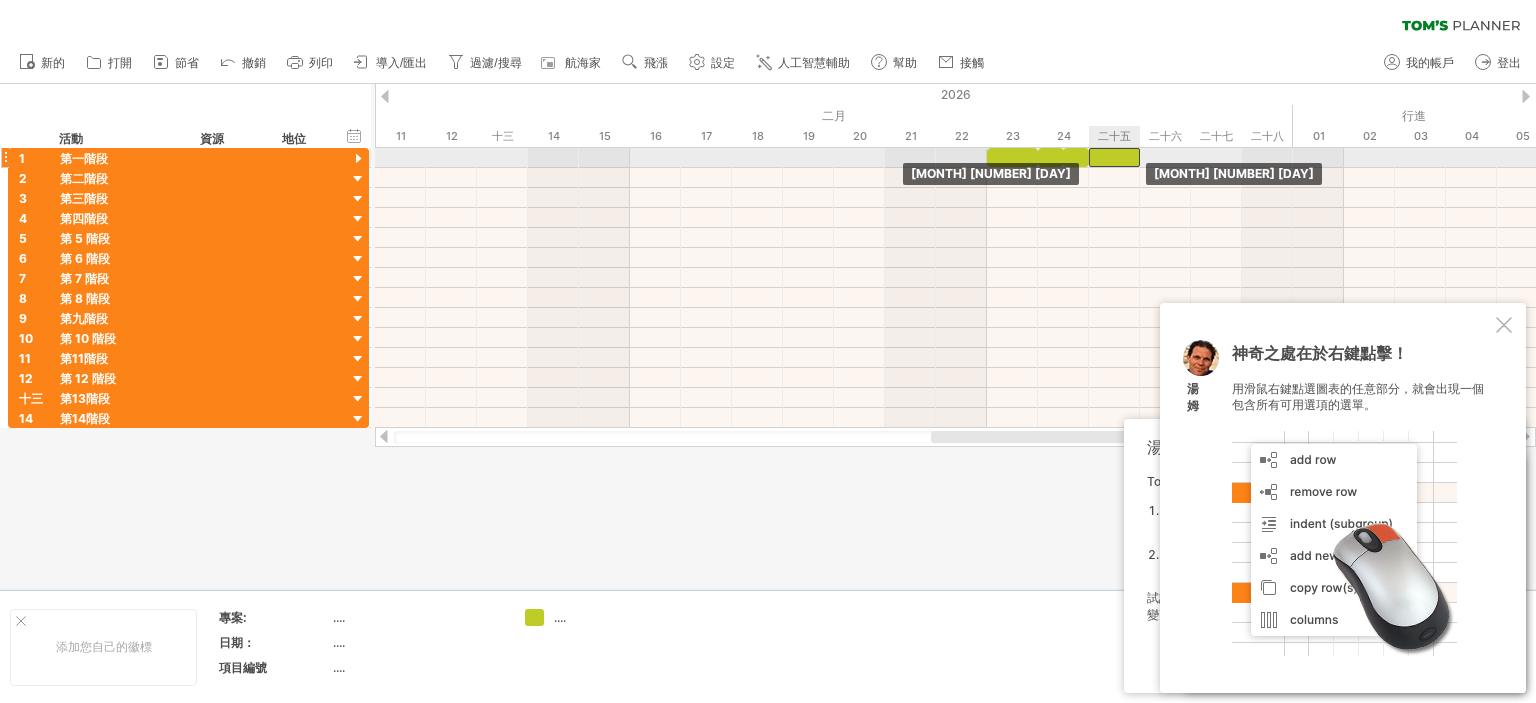 drag, startPoint x: 1127, startPoint y: 157, endPoint x: 1108, endPoint y: 156, distance: 19.026299 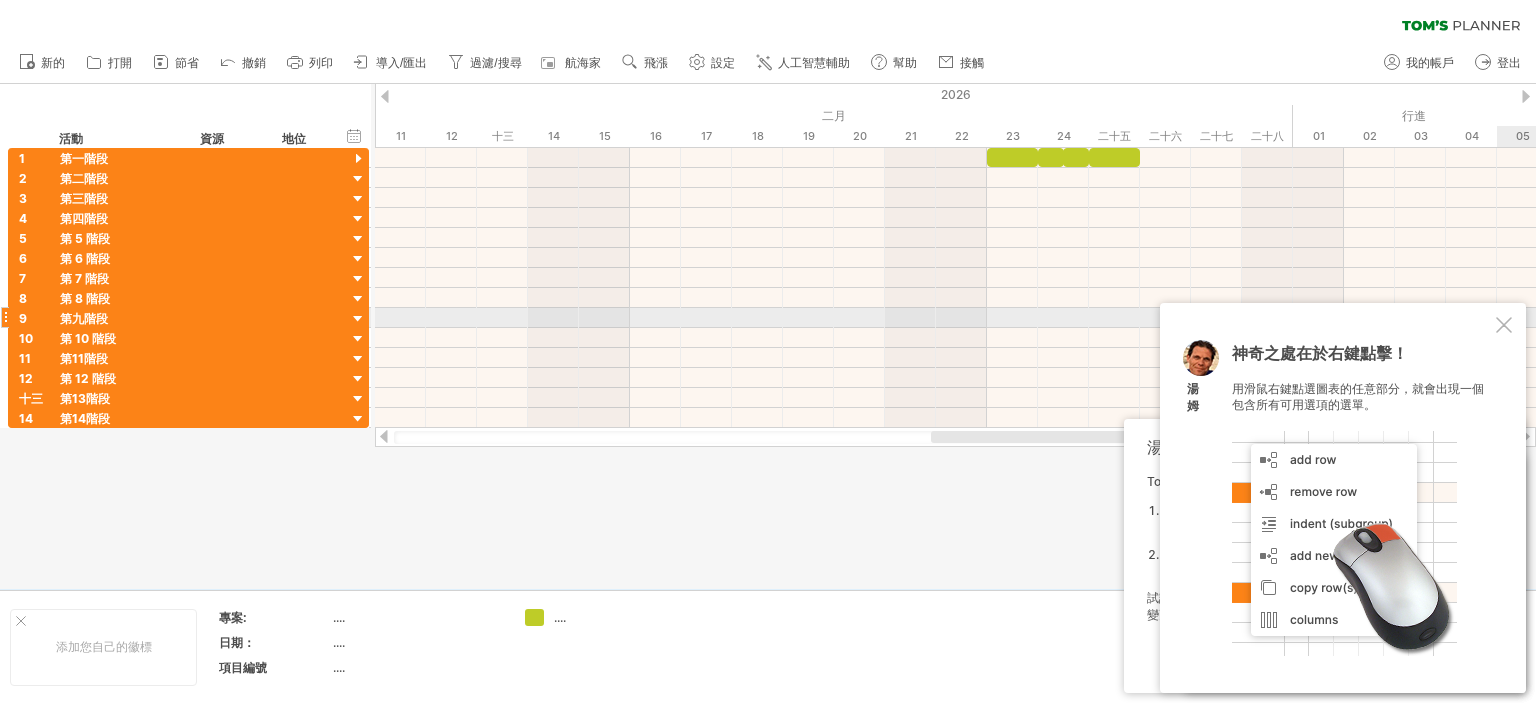 click on "神奇之處在於右鍵點擊！ 用滑鼠右鍵點選圖表的任意部分，就會出現一個包含所有可用選項的選單。   湯姆" at bounding box center [1343, 498] 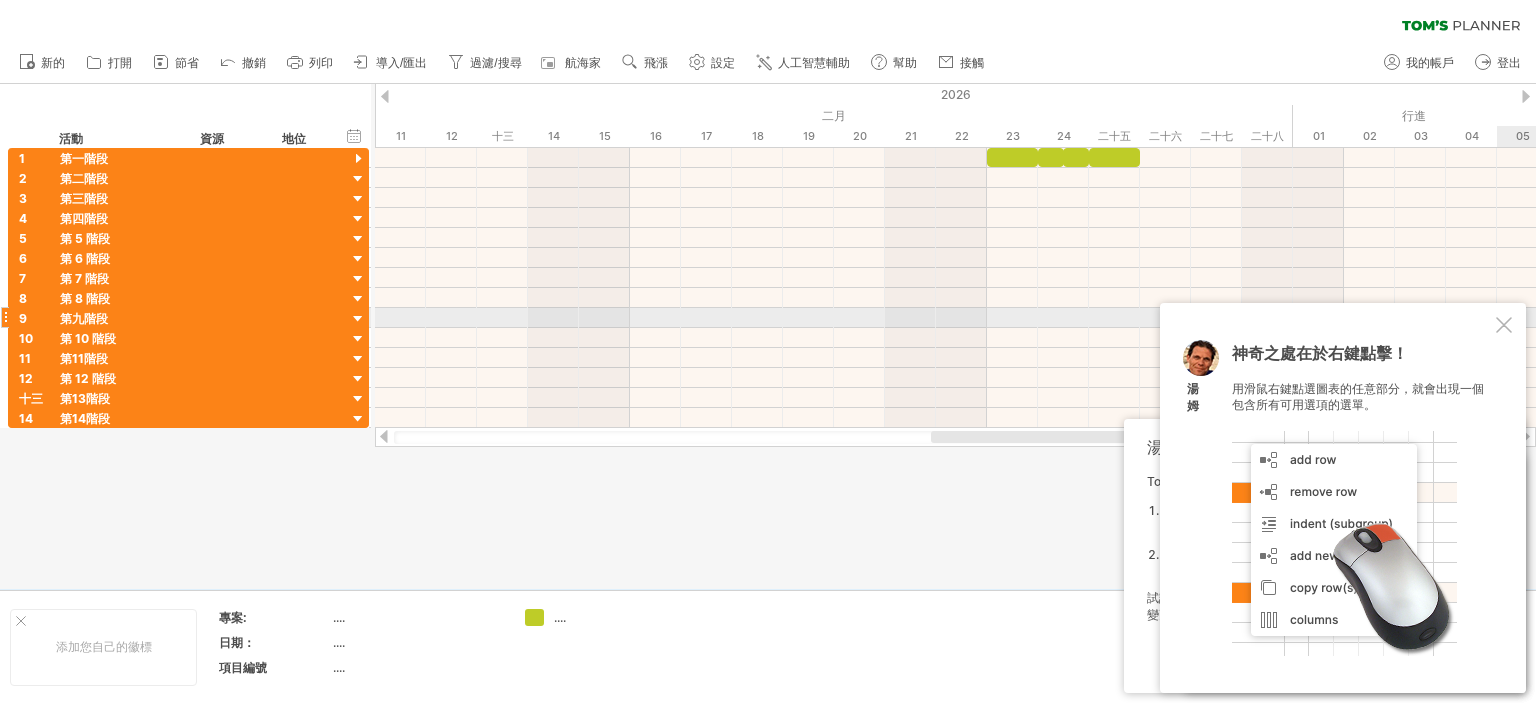 click at bounding box center [1504, 325] 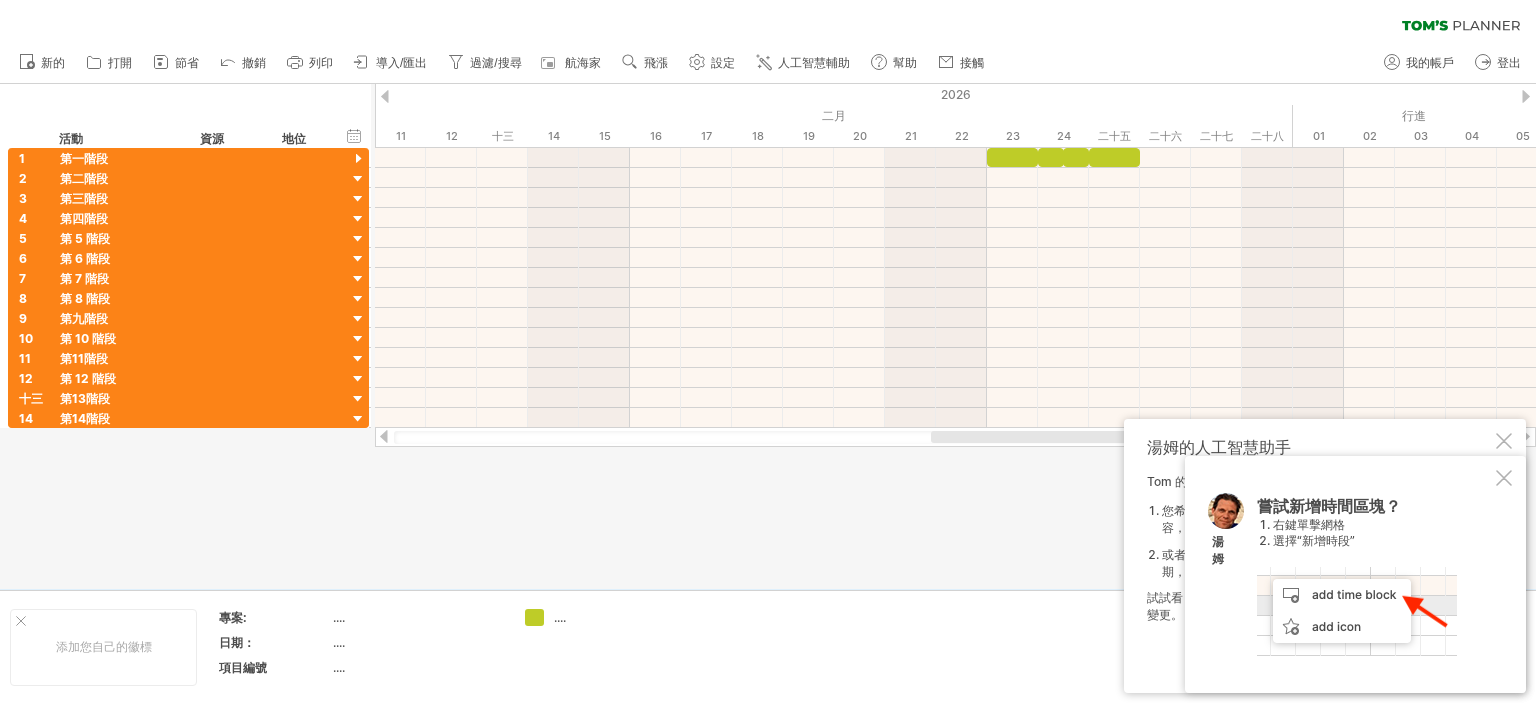 click at bounding box center (1504, 441) 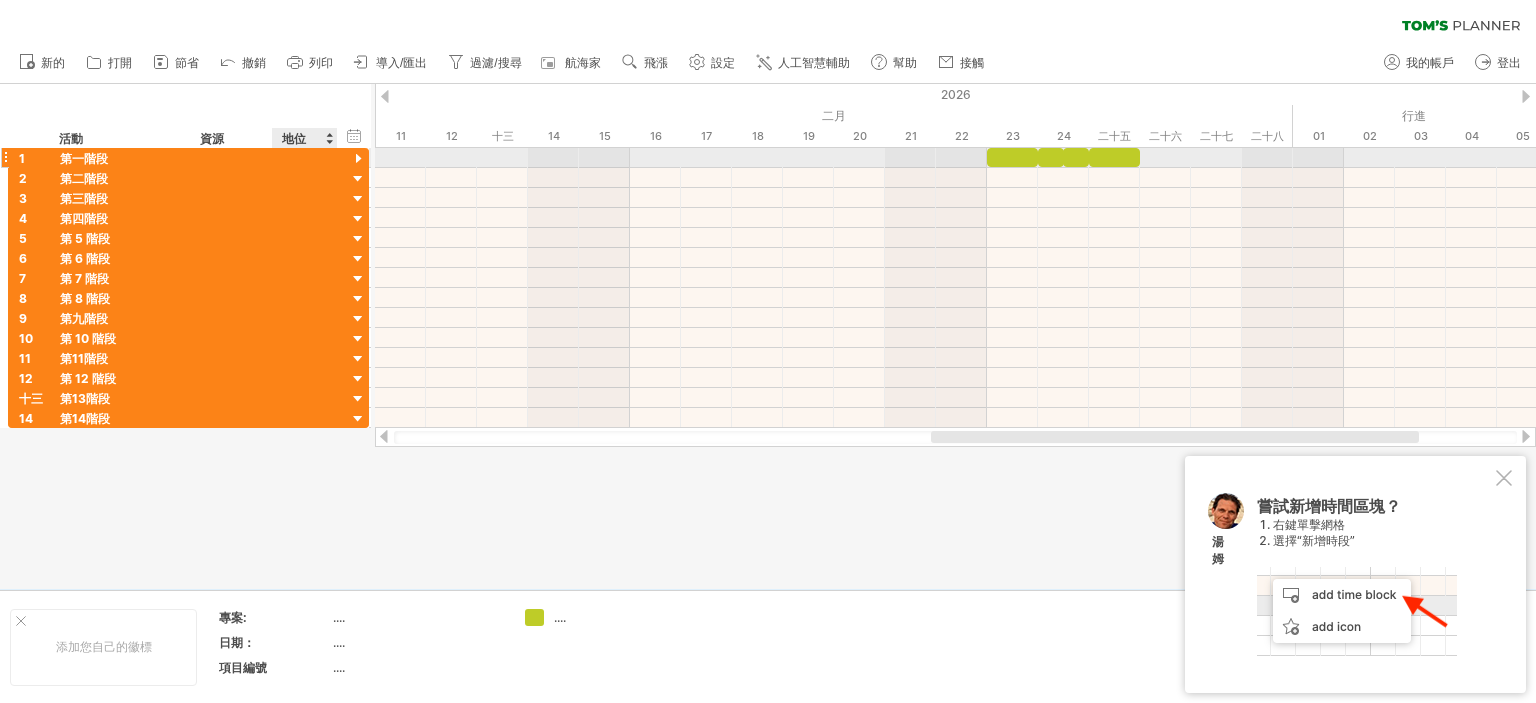 click at bounding box center (358, 159) 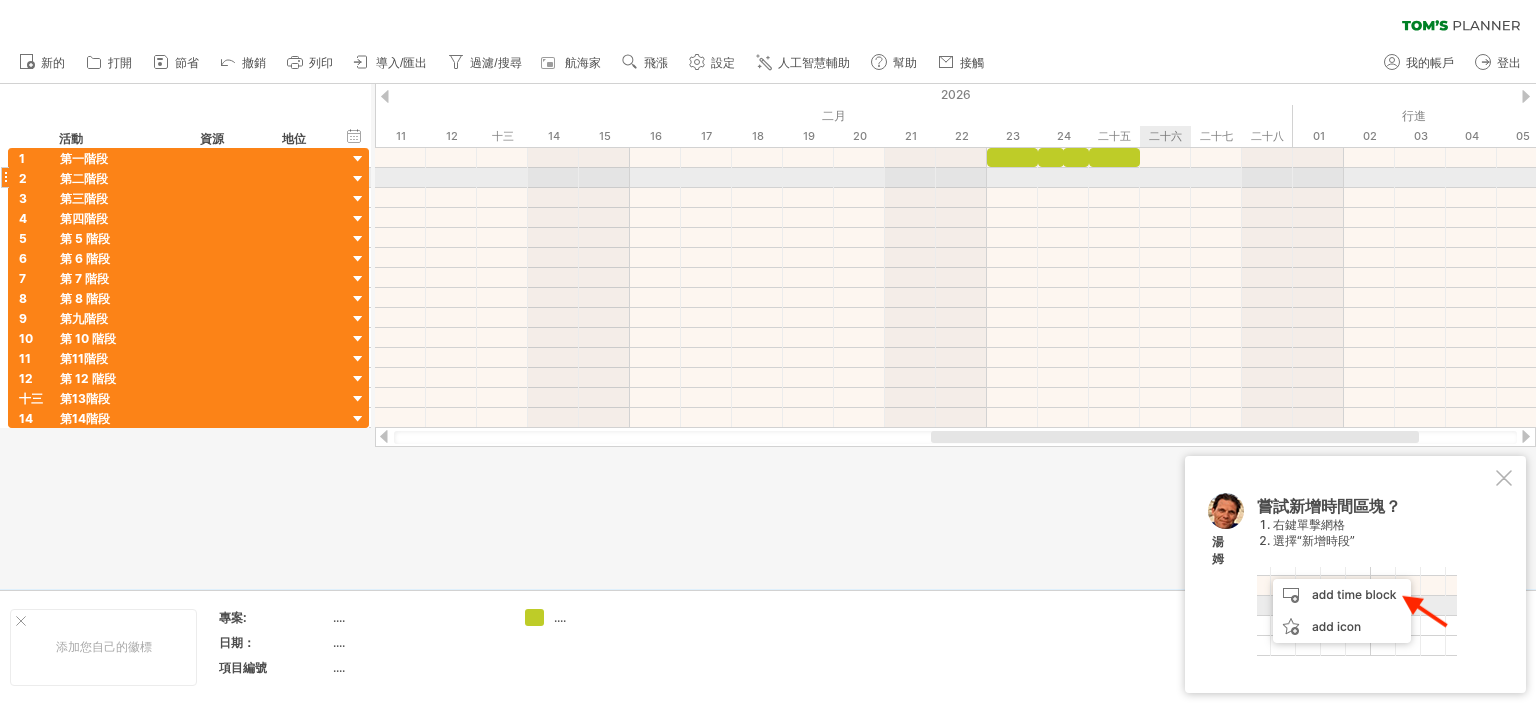 click at bounding box center [955, 178] 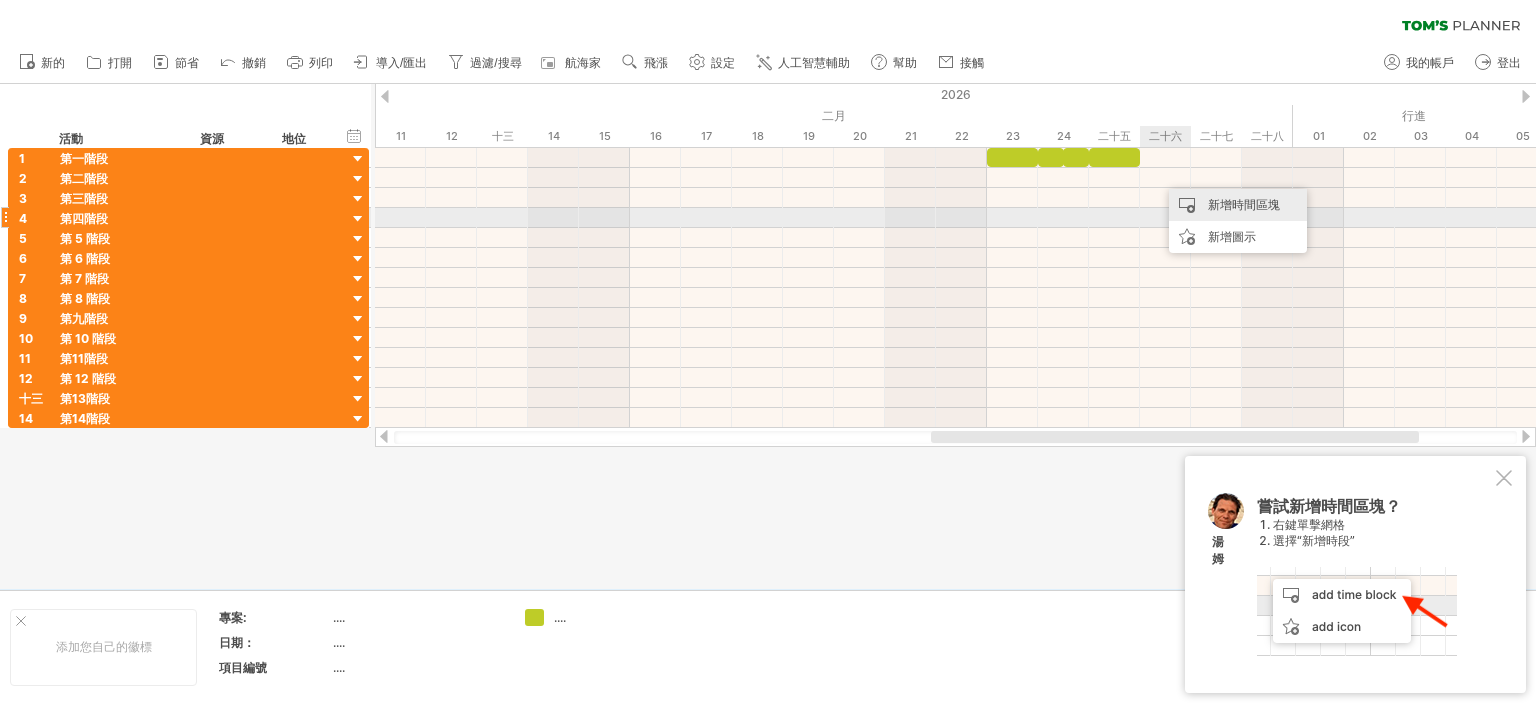 click on "新增時間區塊" at bounding box center [1244, 204] 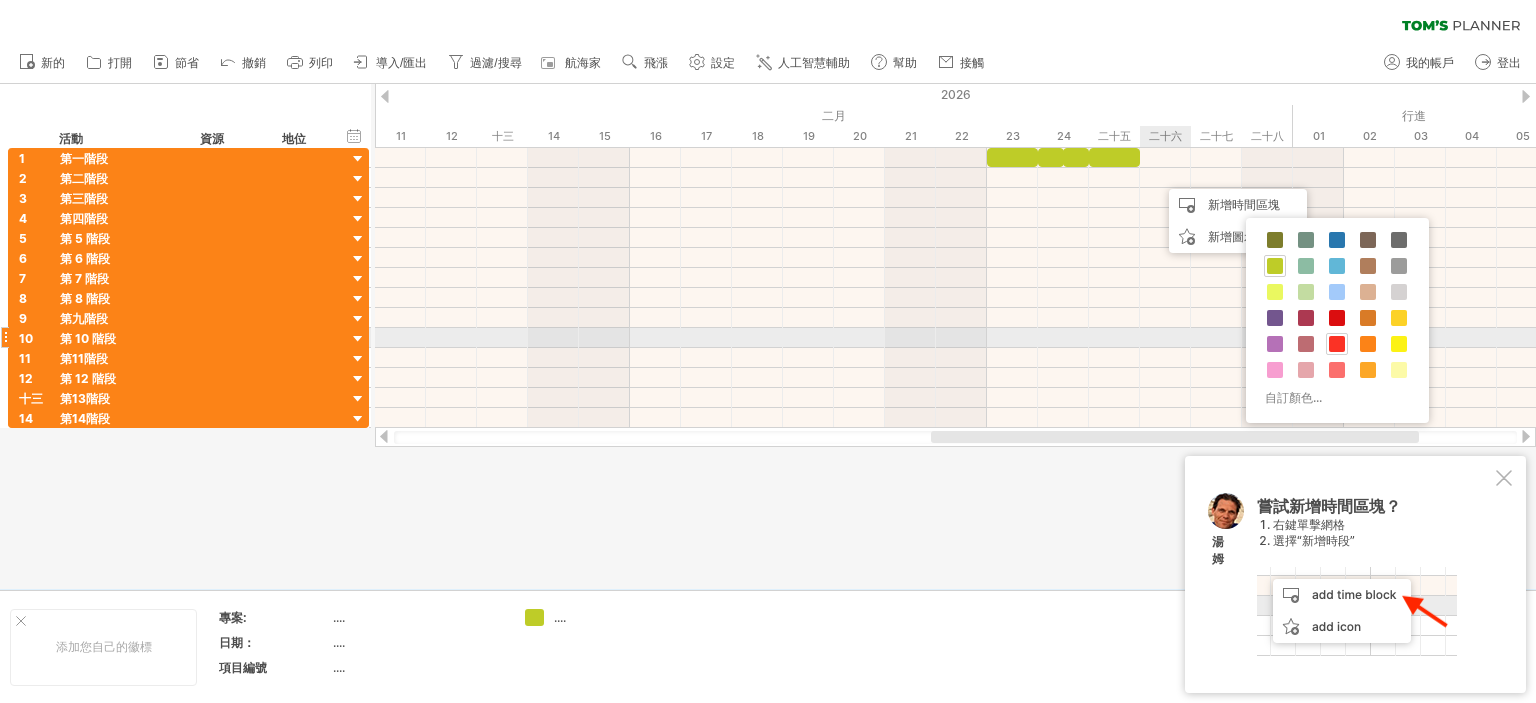 click at bounding box center (1337, 344) 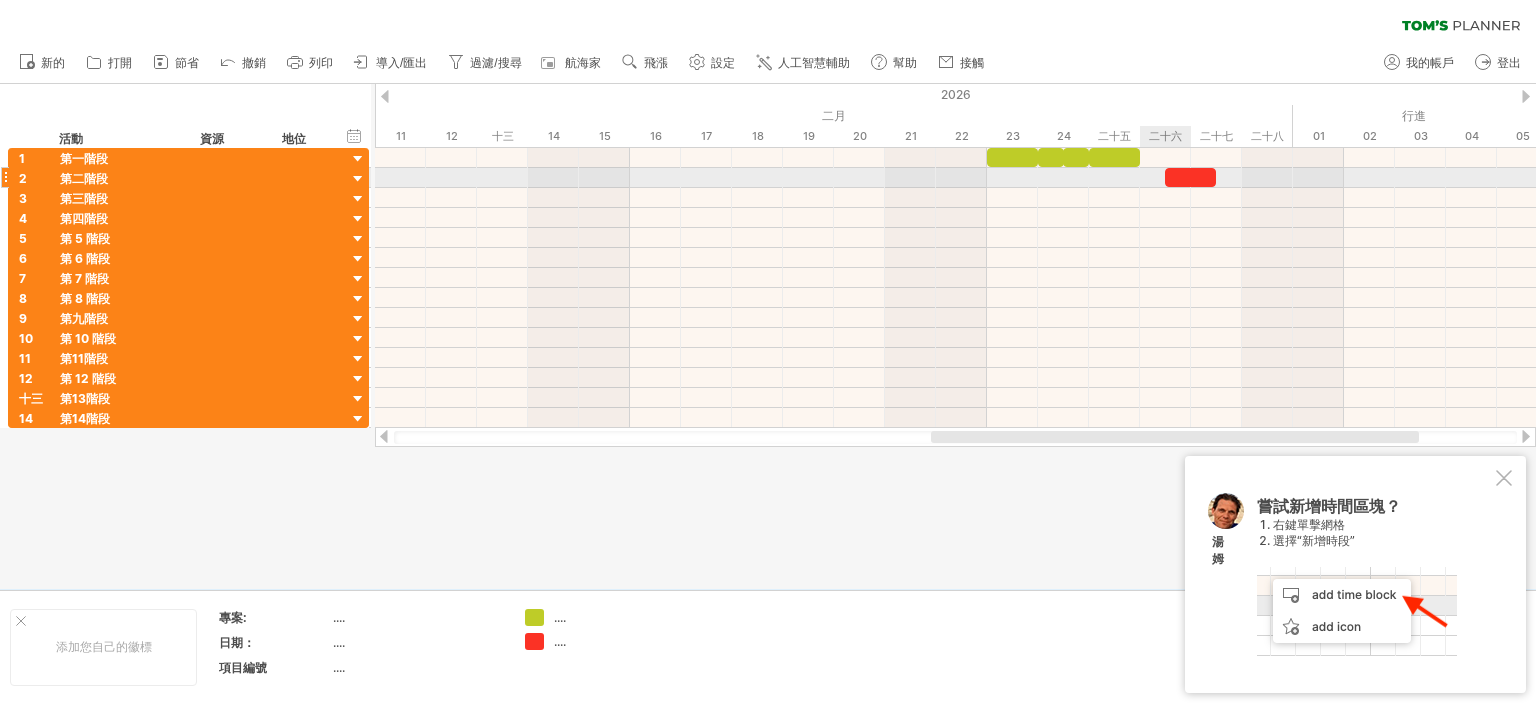click at bounding box center (955, 178) 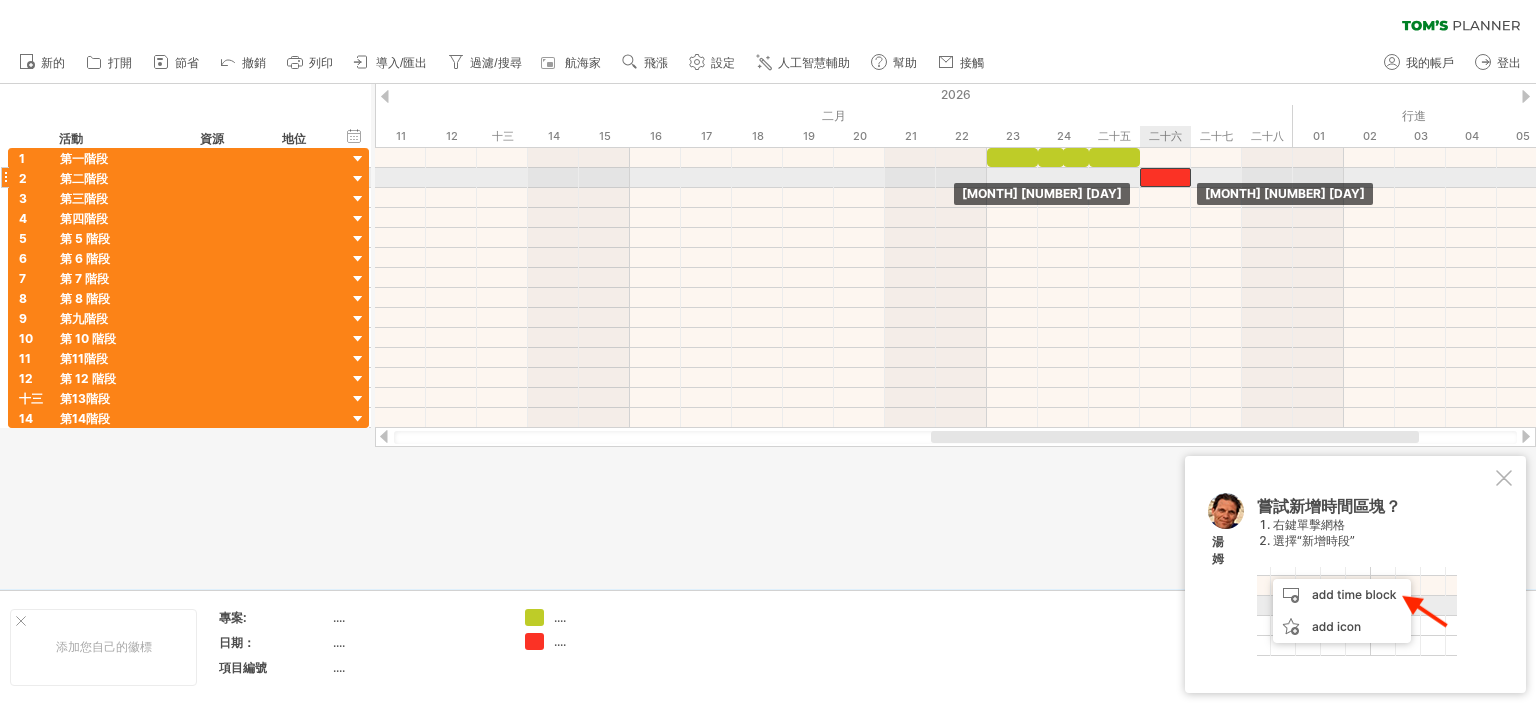 drag, startPoint x: 1182, startPoint y: 174, endPoint x: 1163, endPoint y: 175, distance: 19.026299 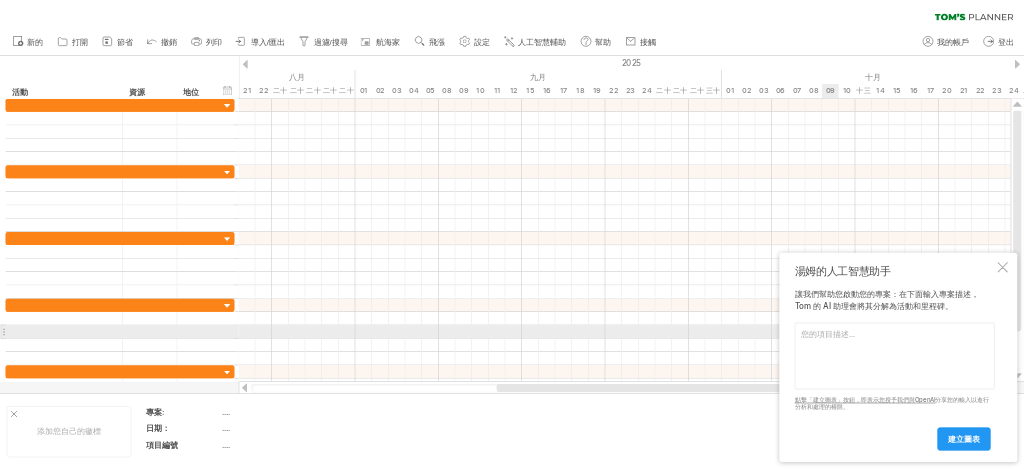 scroll, scrollTop: 0, scrollLeft: 0, axis: both 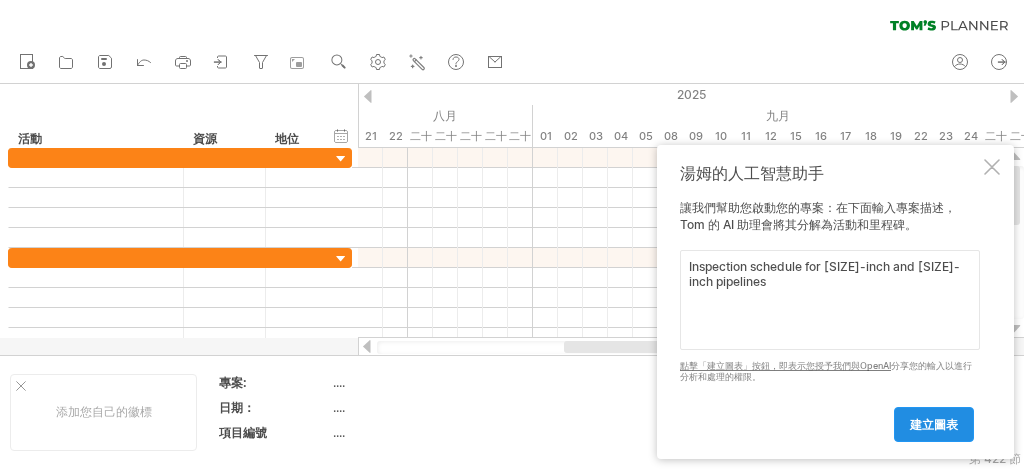 type on "Inspection schedule for [SIZE]-inch and [SIZE]-inch pipelines" 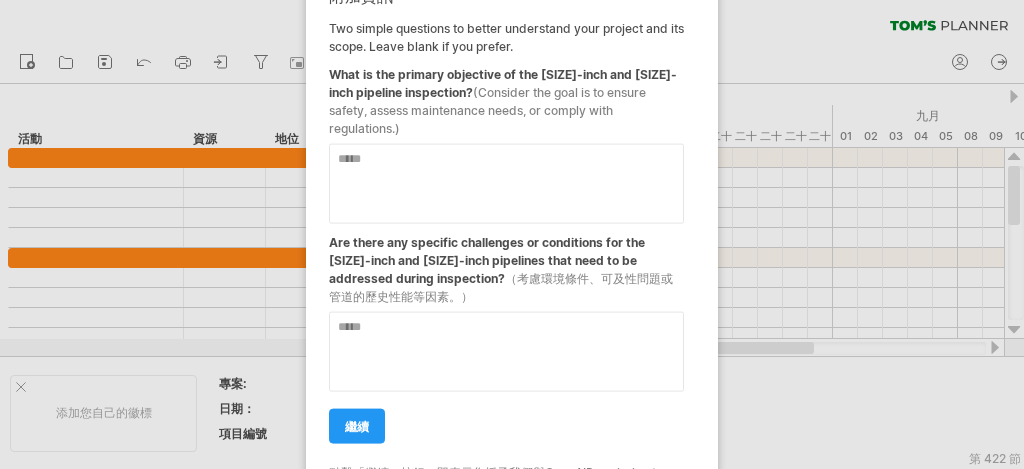 click at bounding box center [506, 183] 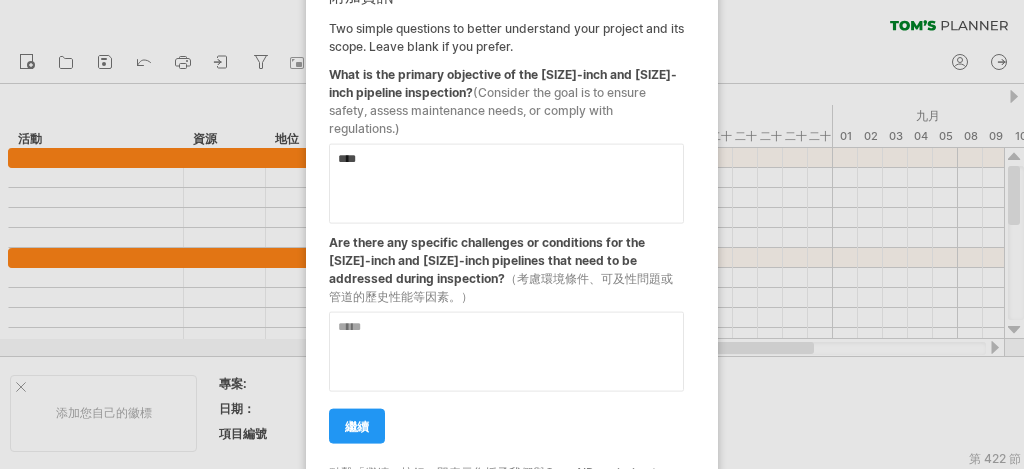 type on "****" 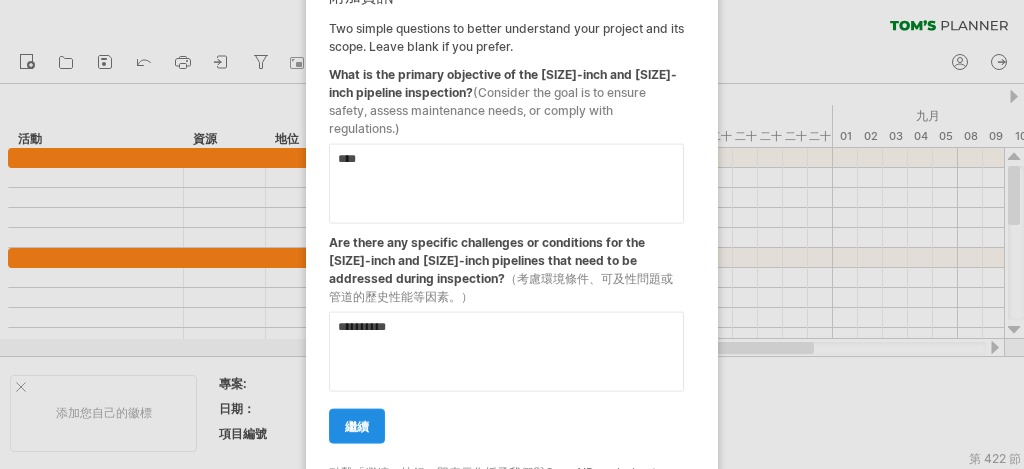 type on "**********" 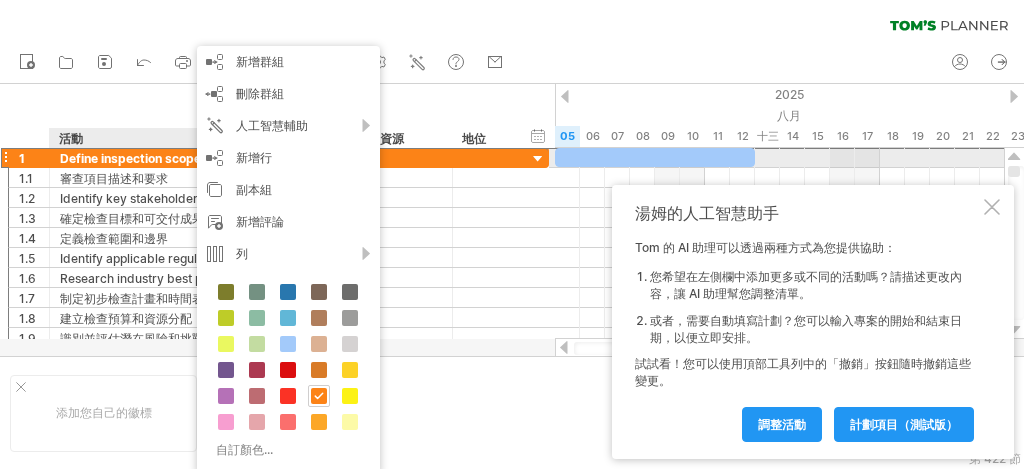 click at bounding box center [485, 157] 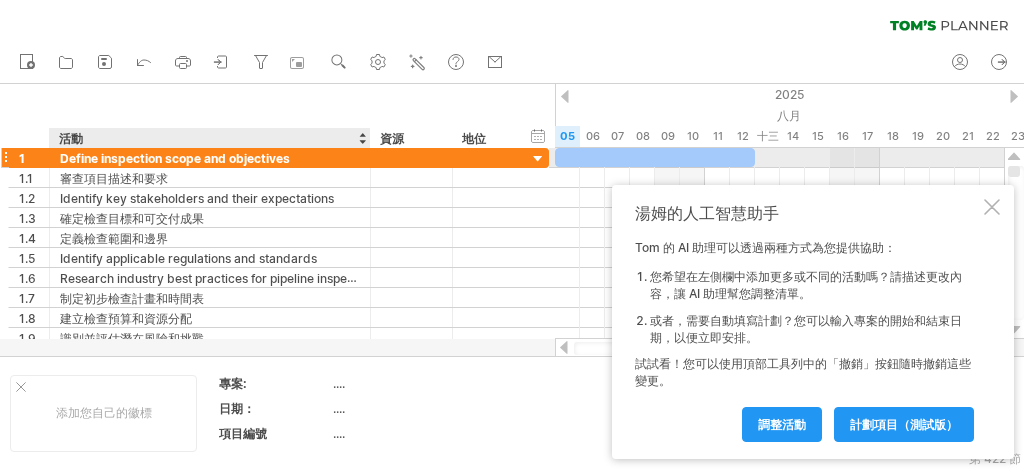 click on "Define inspection scope and objectives" at bounding box center (210, 157) 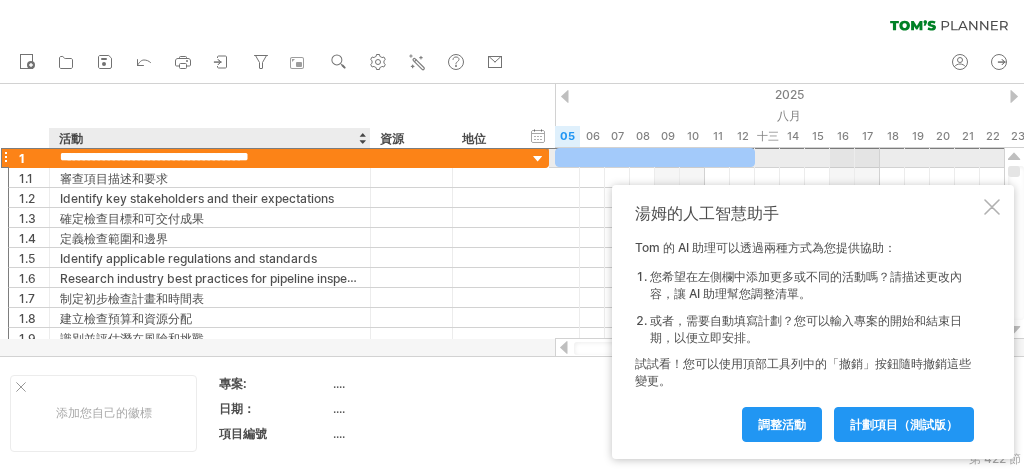 click on "**********" at bounding box center (210, 157) 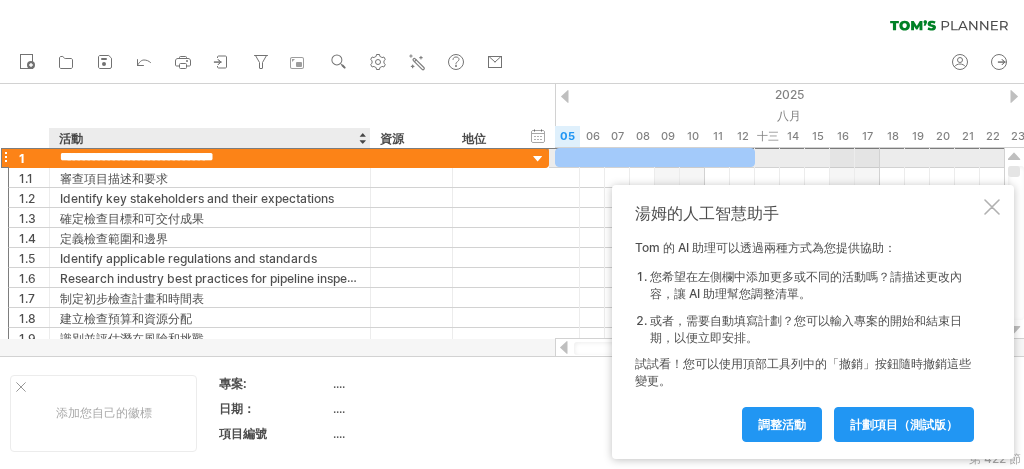 click on "**********" at bounding box center [210, 157] 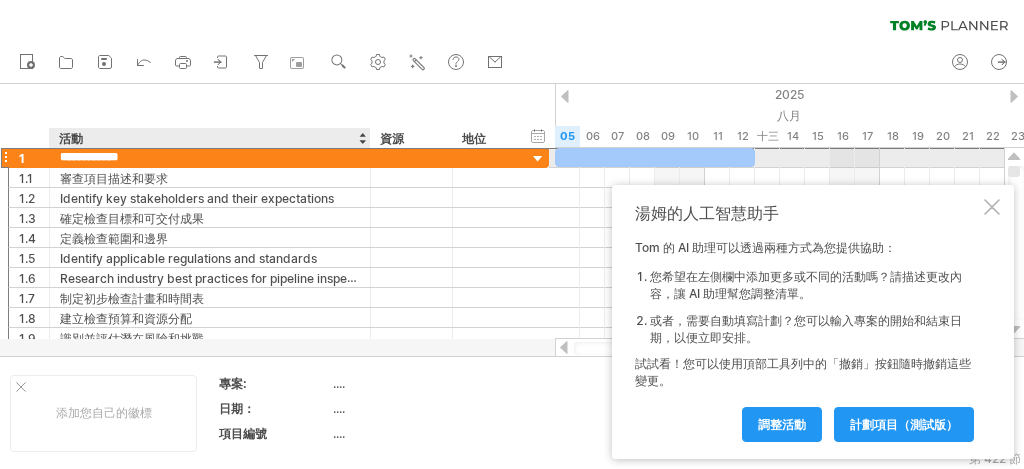 type on "**********" 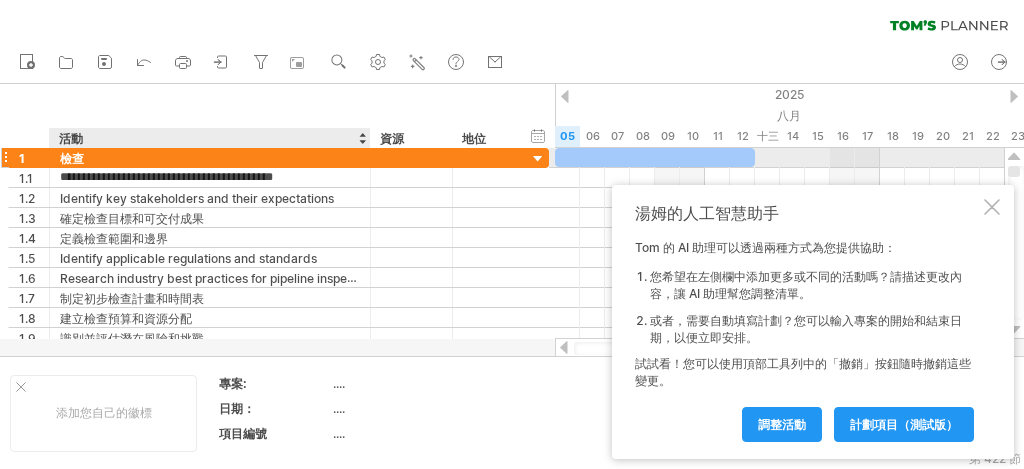 click on "檢查" at bounding box center (210, 157) 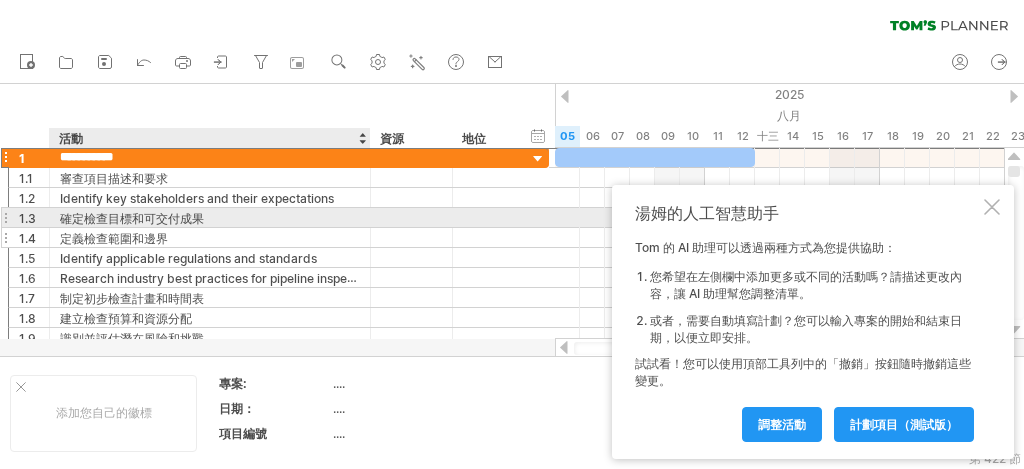 click on "定義檢查範圍和邊界" at bounding box center [210, 237] 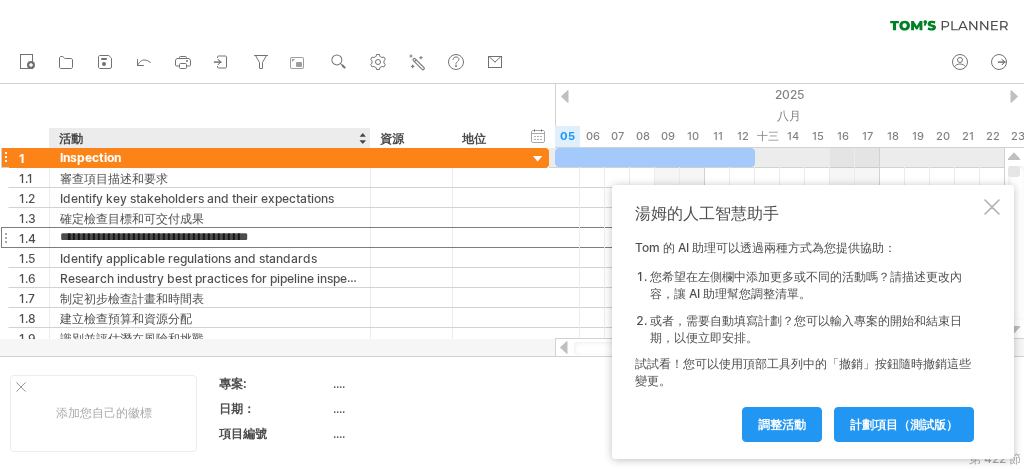click on "Inspection" at bounding box center (210, 157) 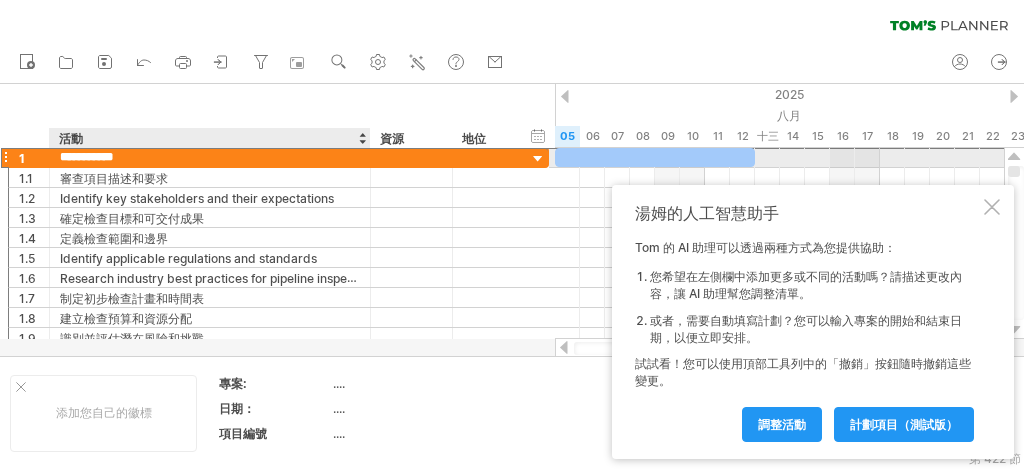 click on "**********" at bounding box center (210, 157) 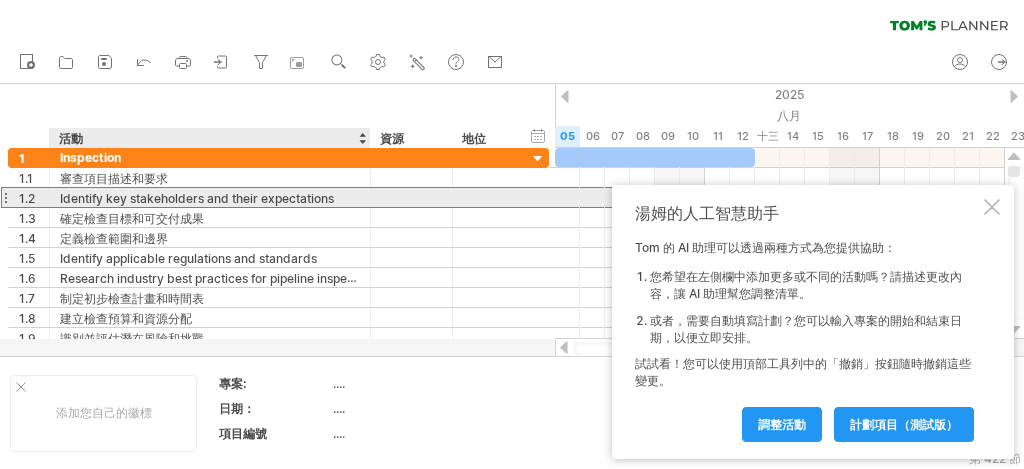 click on "Identify key stakeholders and their expectations" at bounding box center [197, 198] 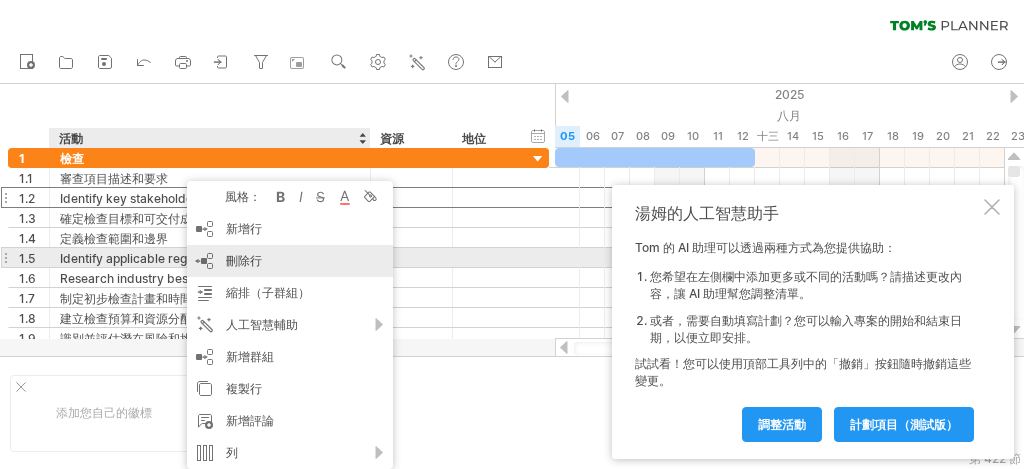 click on "刪除行" at bounding box center [244, 260] 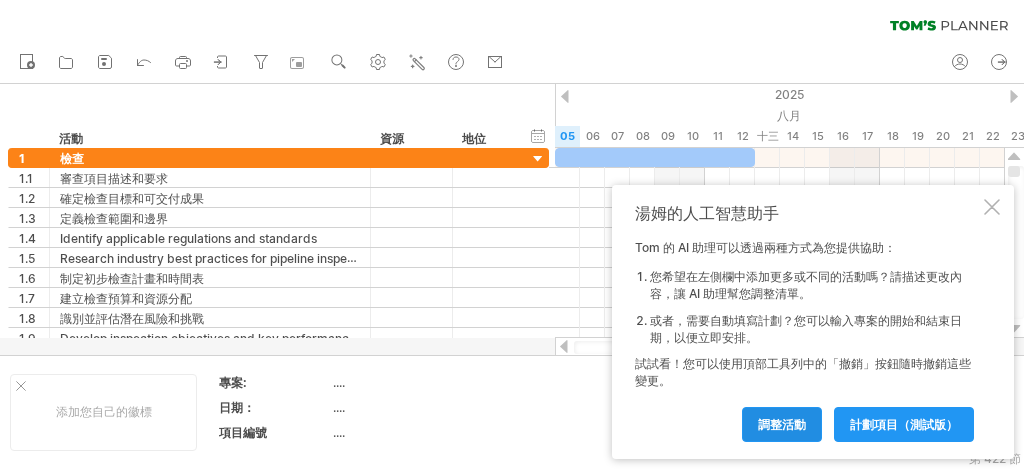 click on "調整活動" at bounding box center (782, 424) 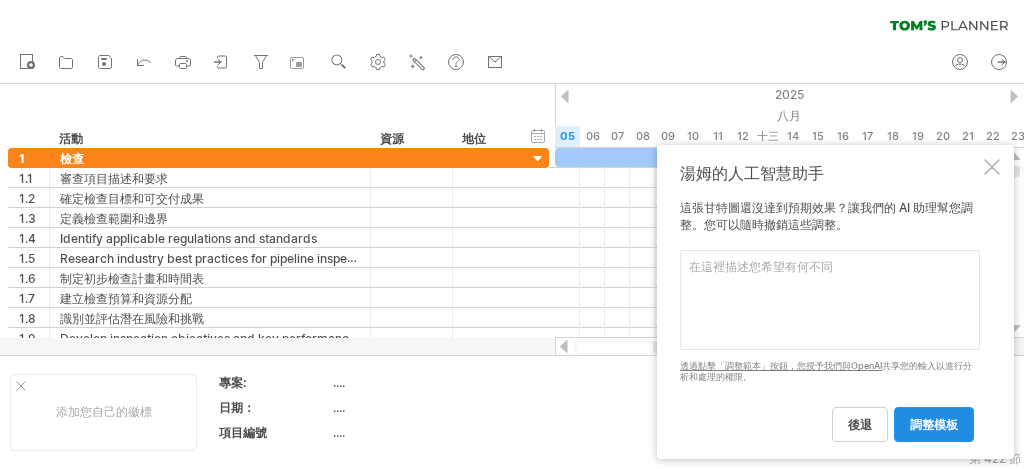 click on "調整模板" at bounding box center (934, 424) 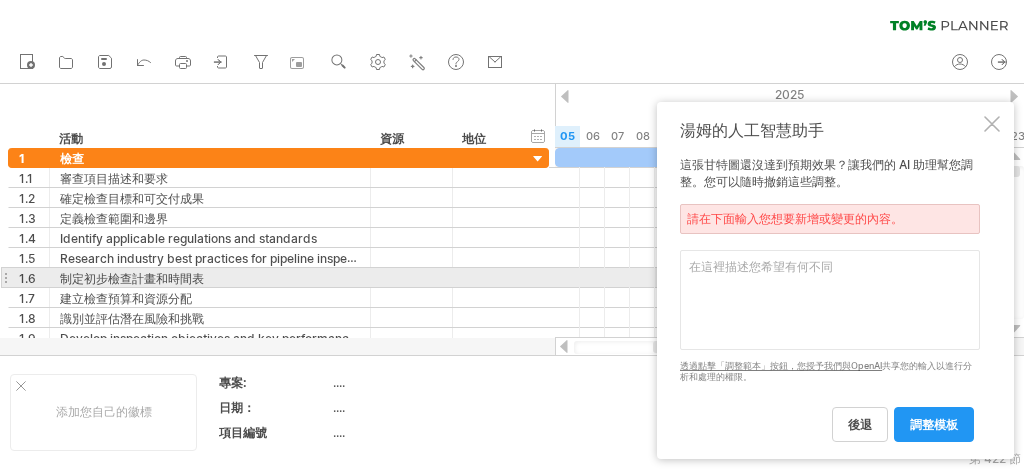 click at bounding box center (830, 300) 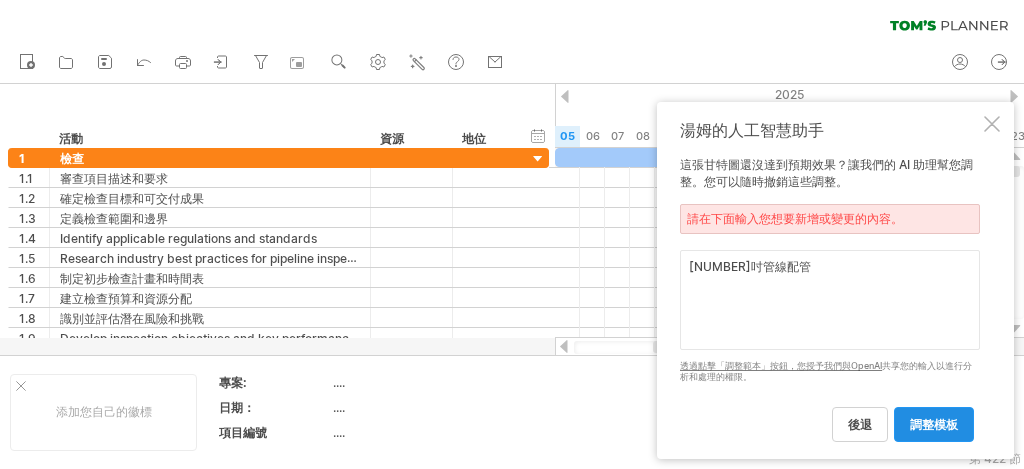 type on "[NUMBER]吋管線配管" 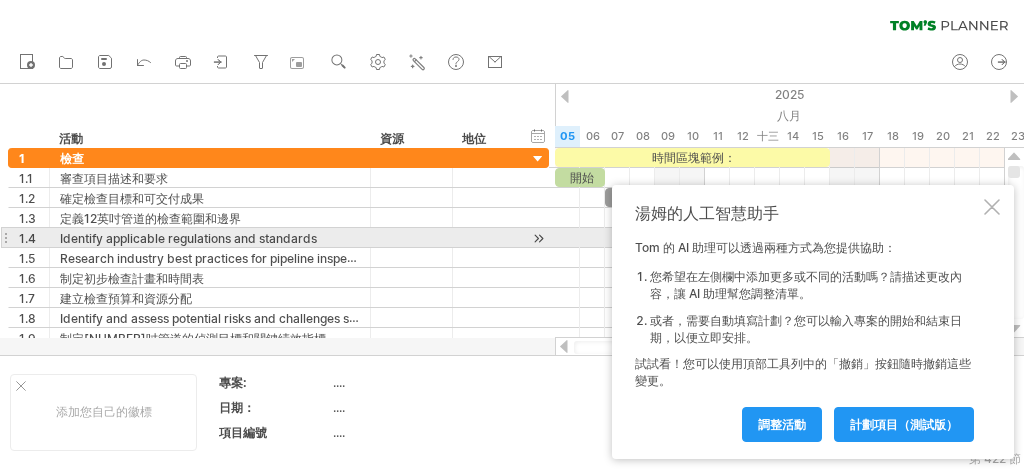 drag, startPoint x: 920, startPoint y: 202, endPoint x: 871, endPoint y: 247, distance: 66.52819 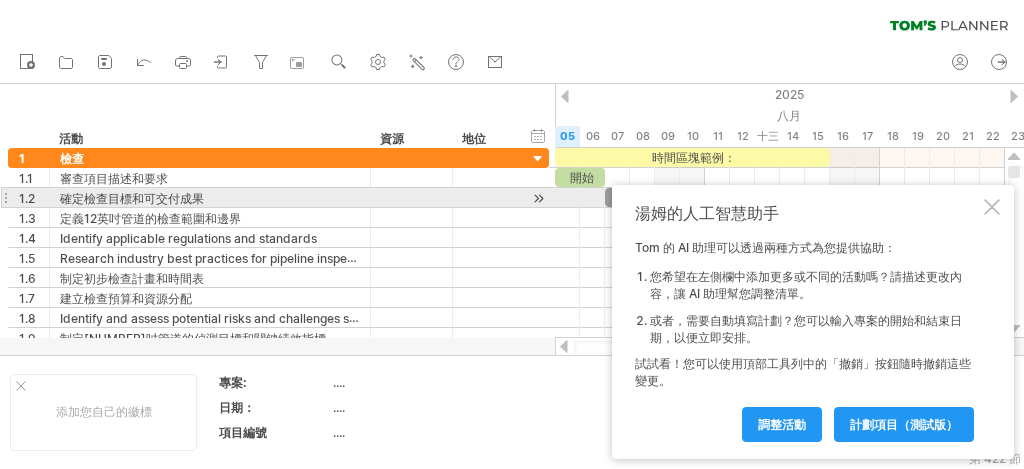 drag, startPoint x: 724, startPoint y: 197, endPoint x: 734, endPoint y: 196, distance: 10.049875 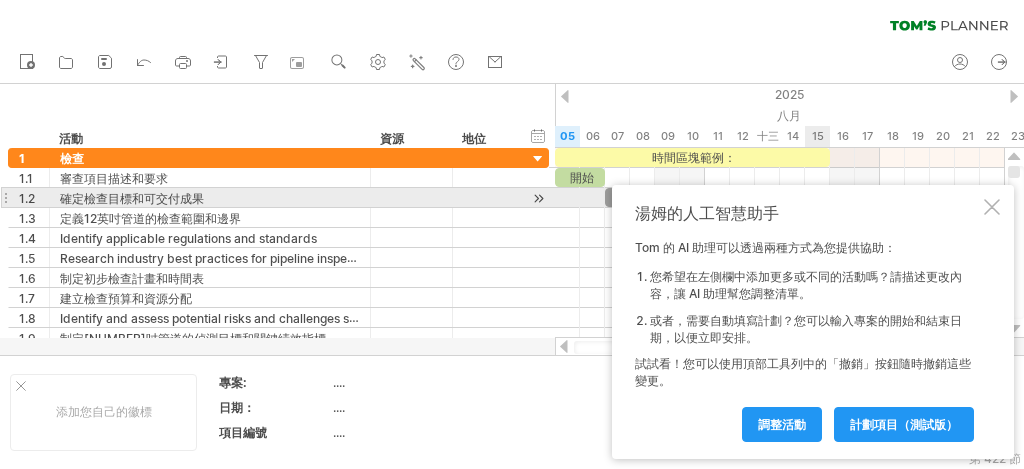 click at bounding box center [992, 207] 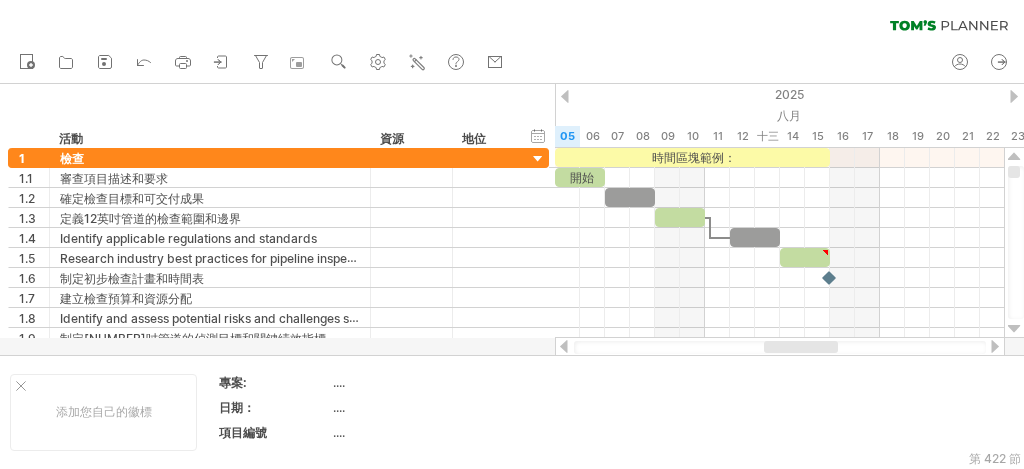 click at bounding box center (1014, 96) 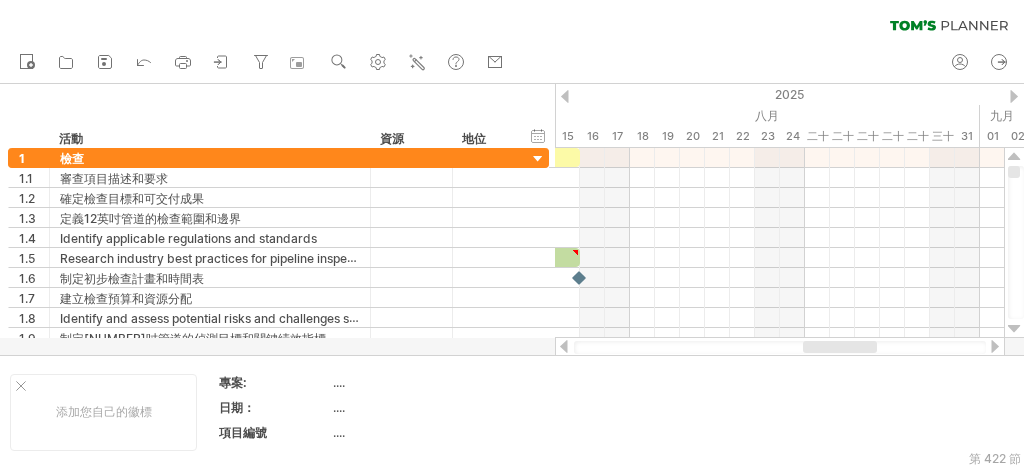click at bounding box center (1014, 96) 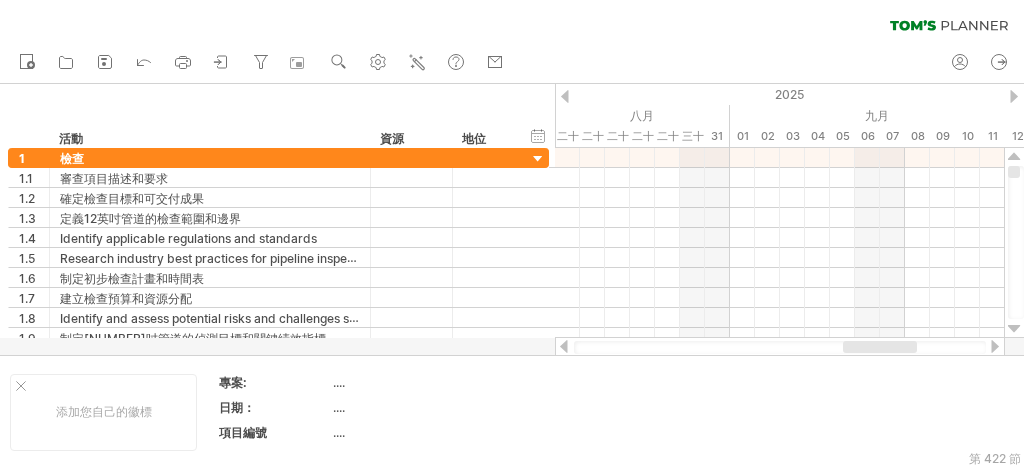 click at bounding box center [565, 96] 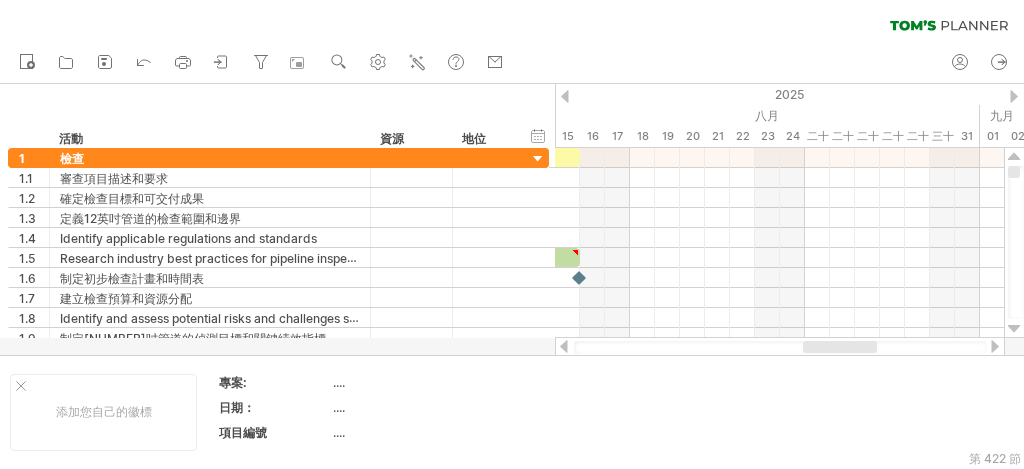 click at bounding box center (565, 96) 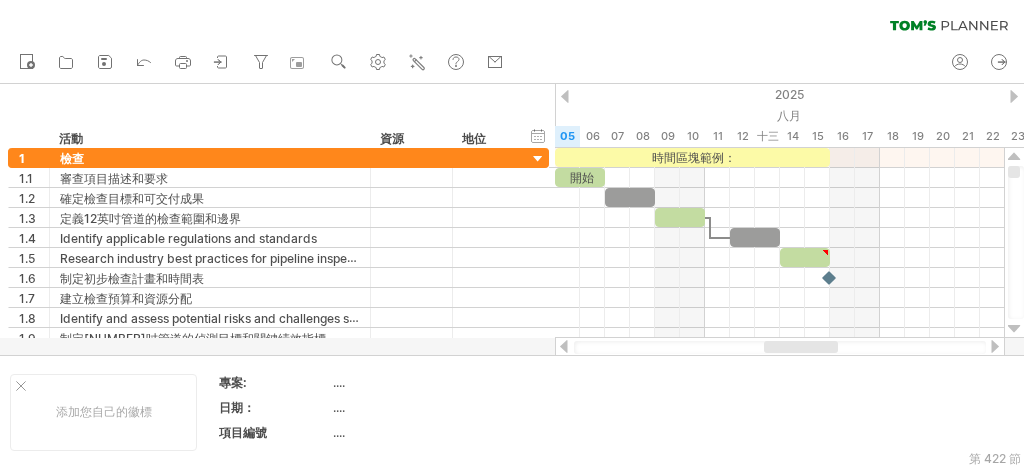 click at bounding box center [565, 96] 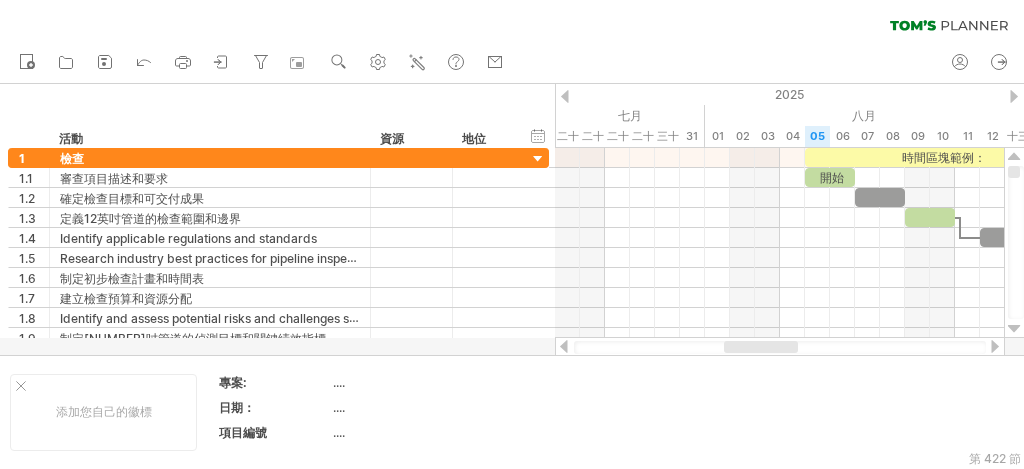 click at bounding box center [1014, 96] 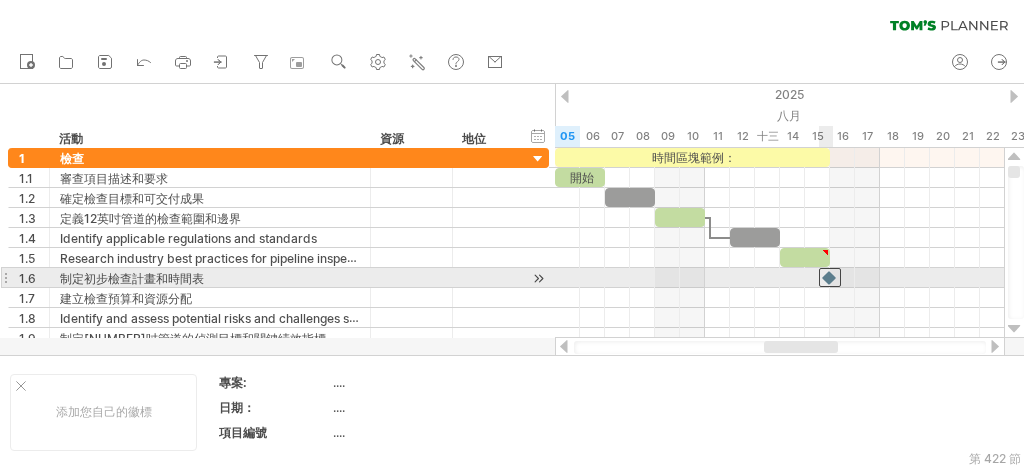 click at bounding box center [830, 277] 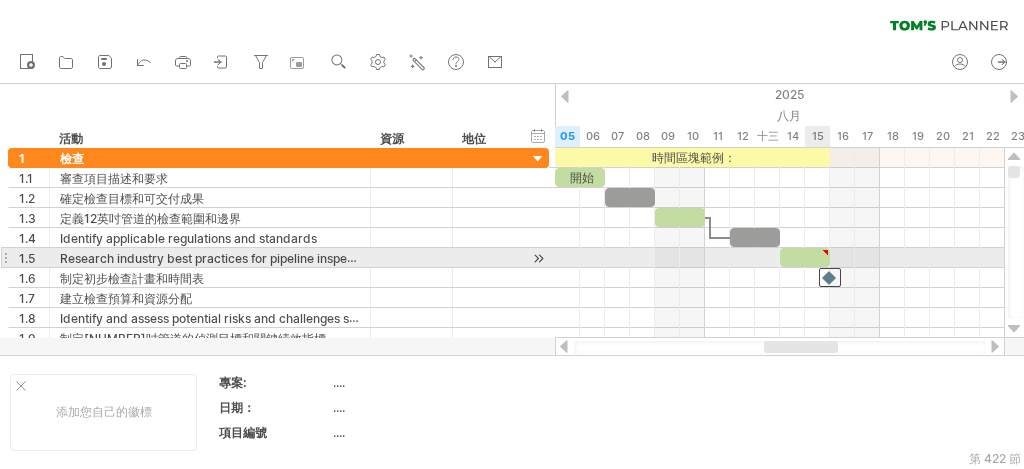 type on "**********" 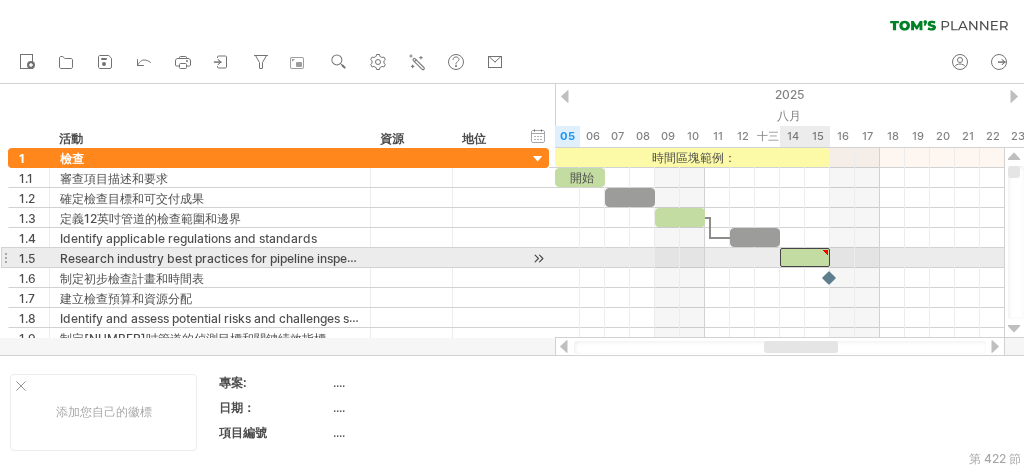 click at bounding box center (825, 252) 